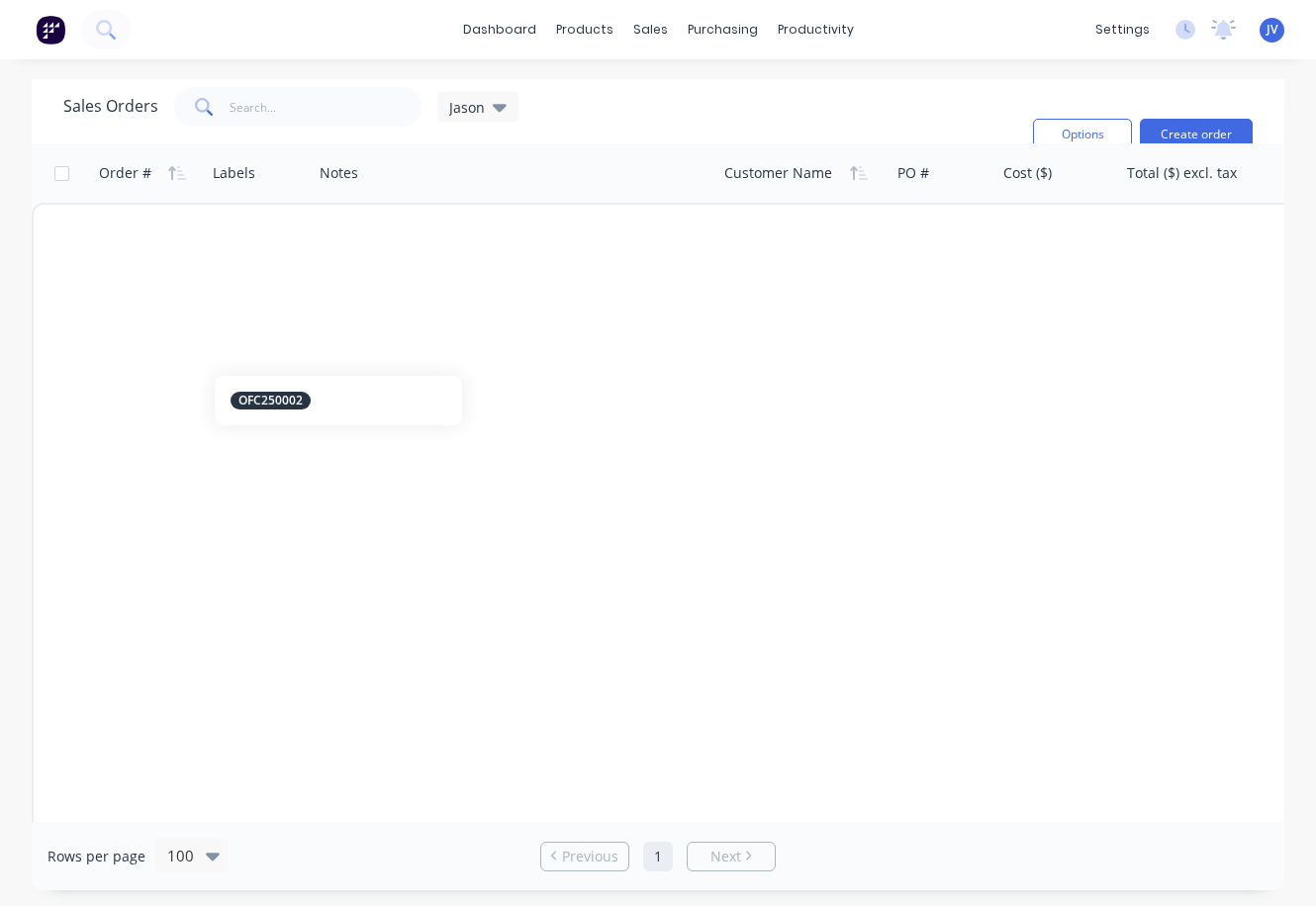 scroll, scrollTop: 0, scrollLeft: 0, axis: both 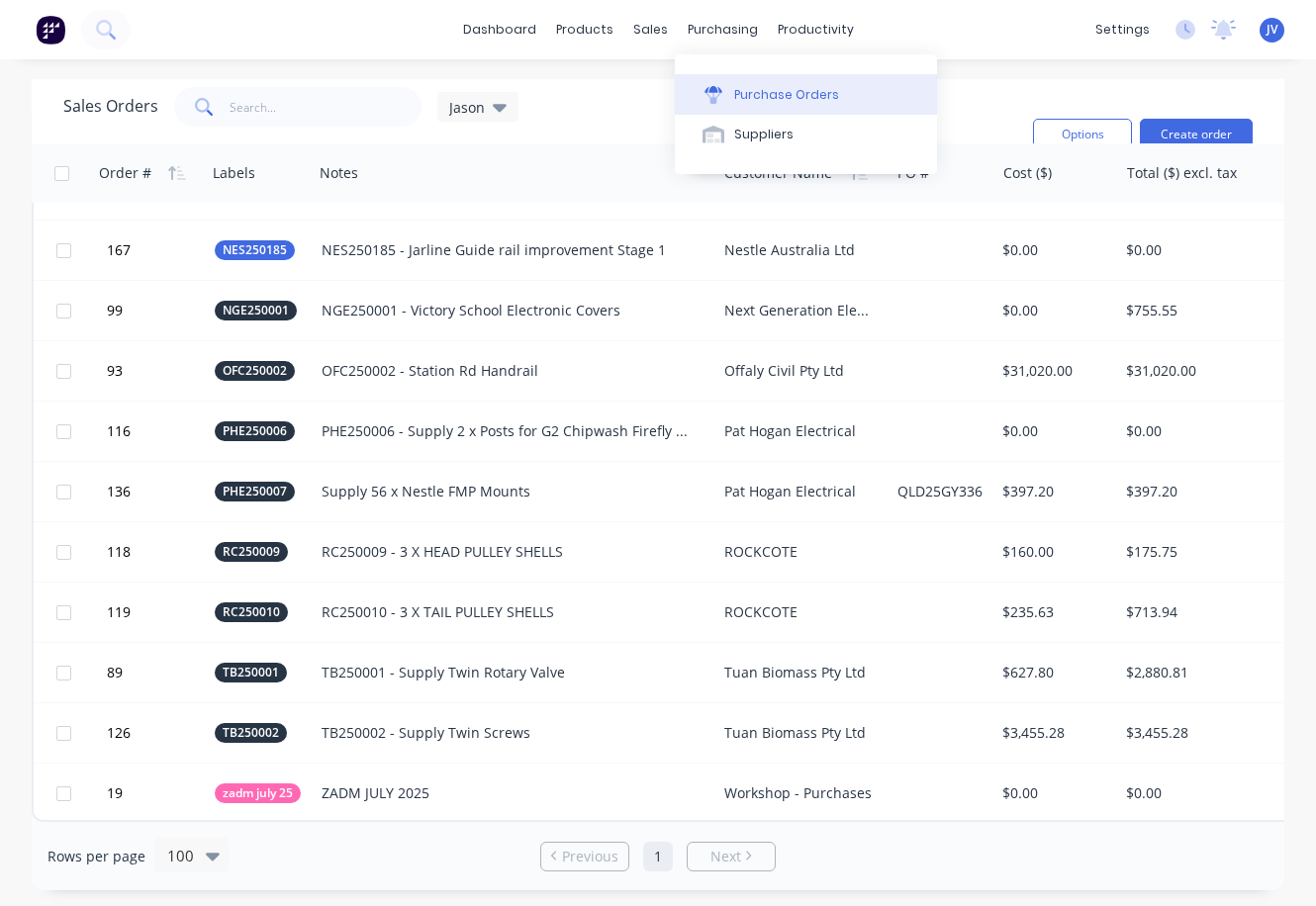 click on "Purchase Orders" at bounding box center (787, 95) 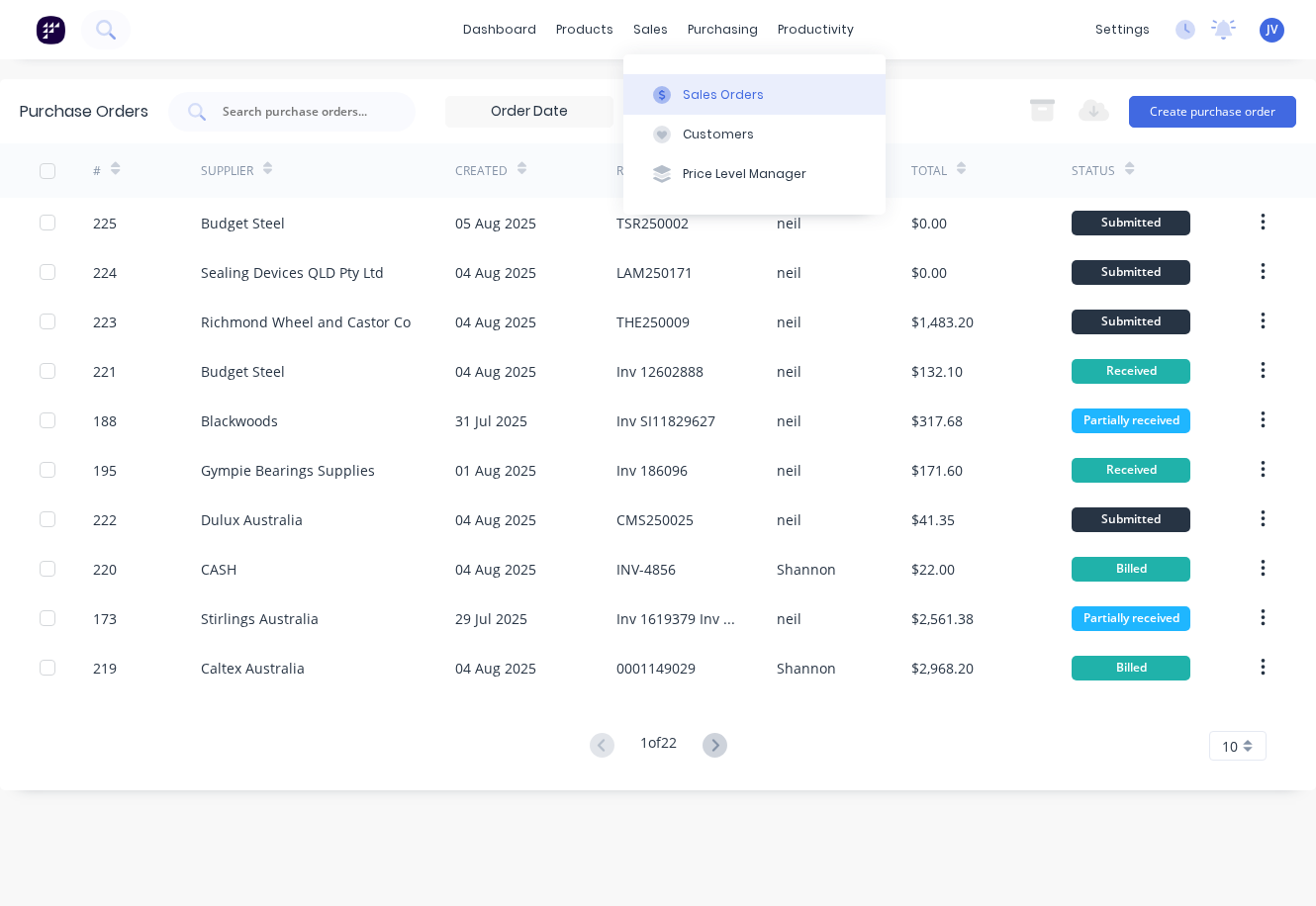 click on "Sales Orders" at bounding box center (723, 95) 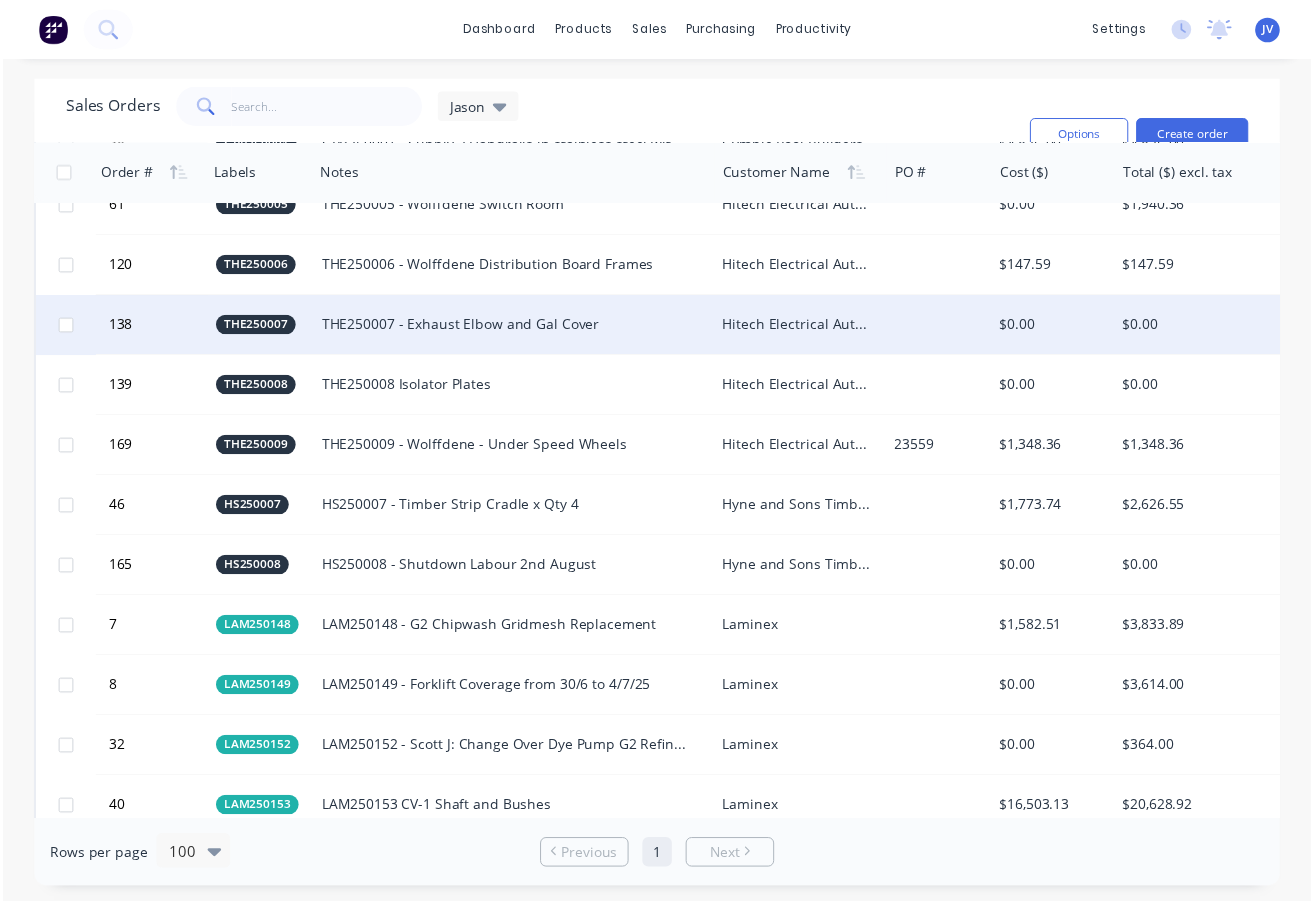 scroll, scrollTop: 1500, scrollLeft: 0, axis: vertical 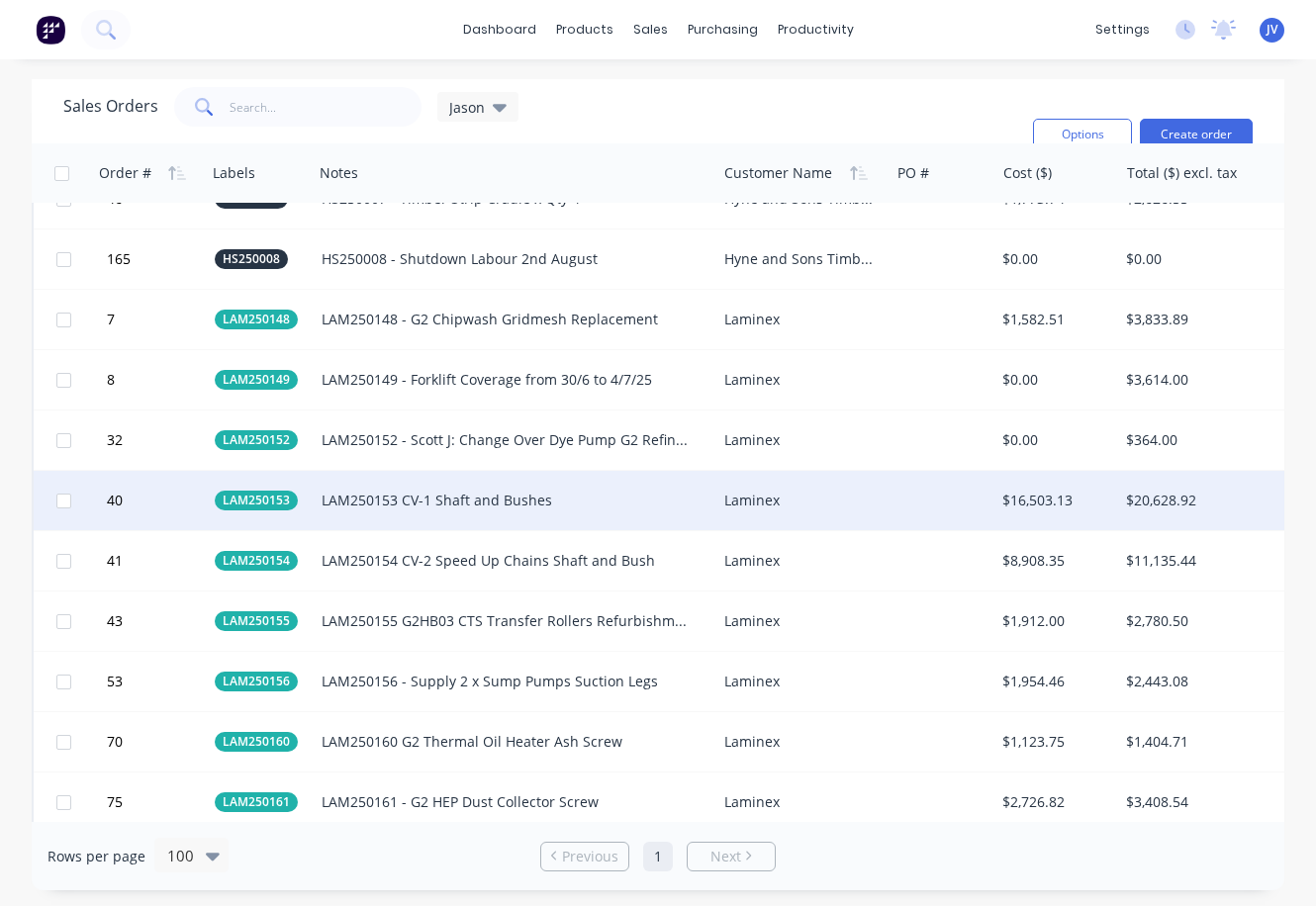 click on "Laminex" at bounding box center [799, 500] 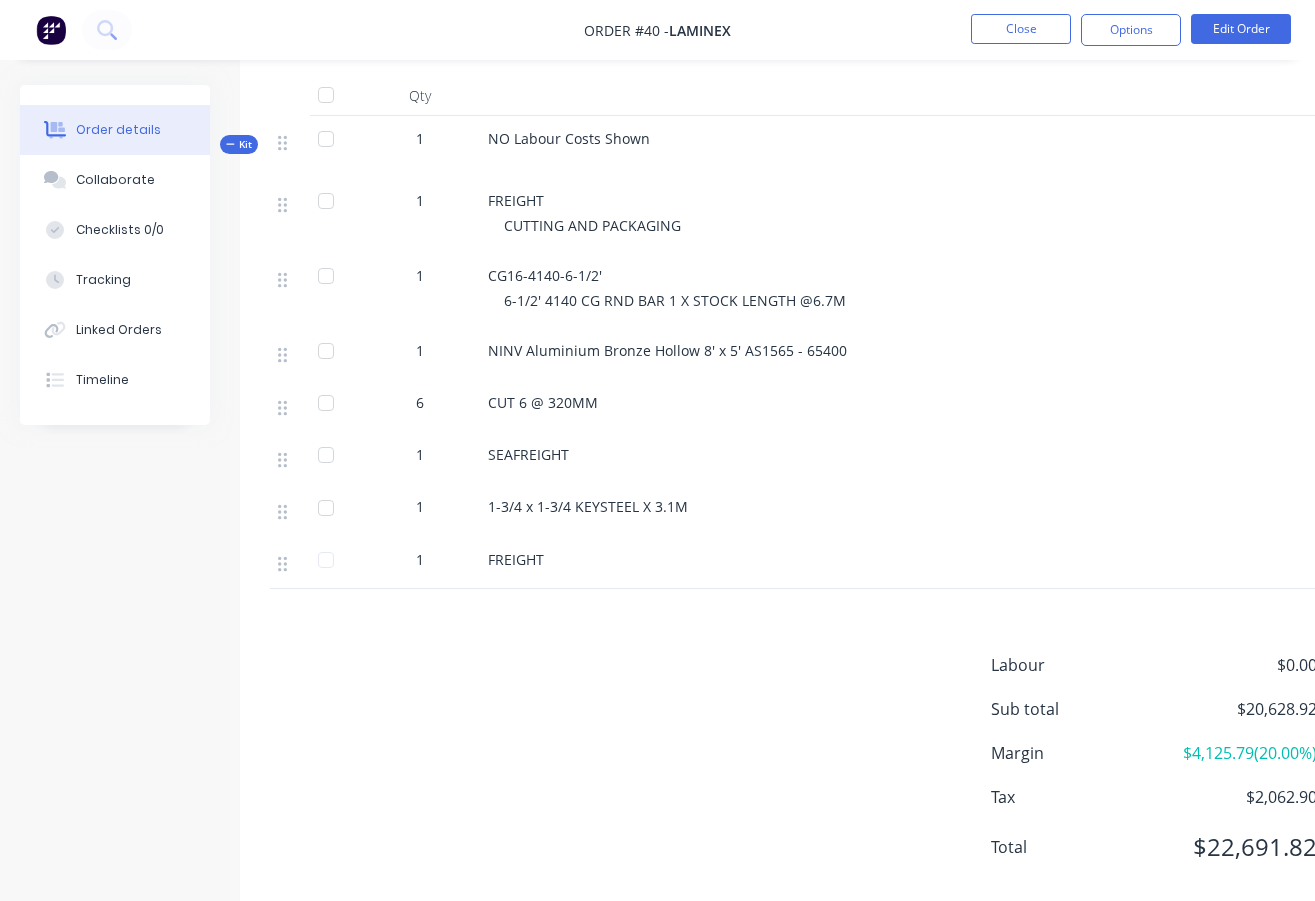 scroll, scrollTop: 792, scrollLeft: 0, axis: vertical 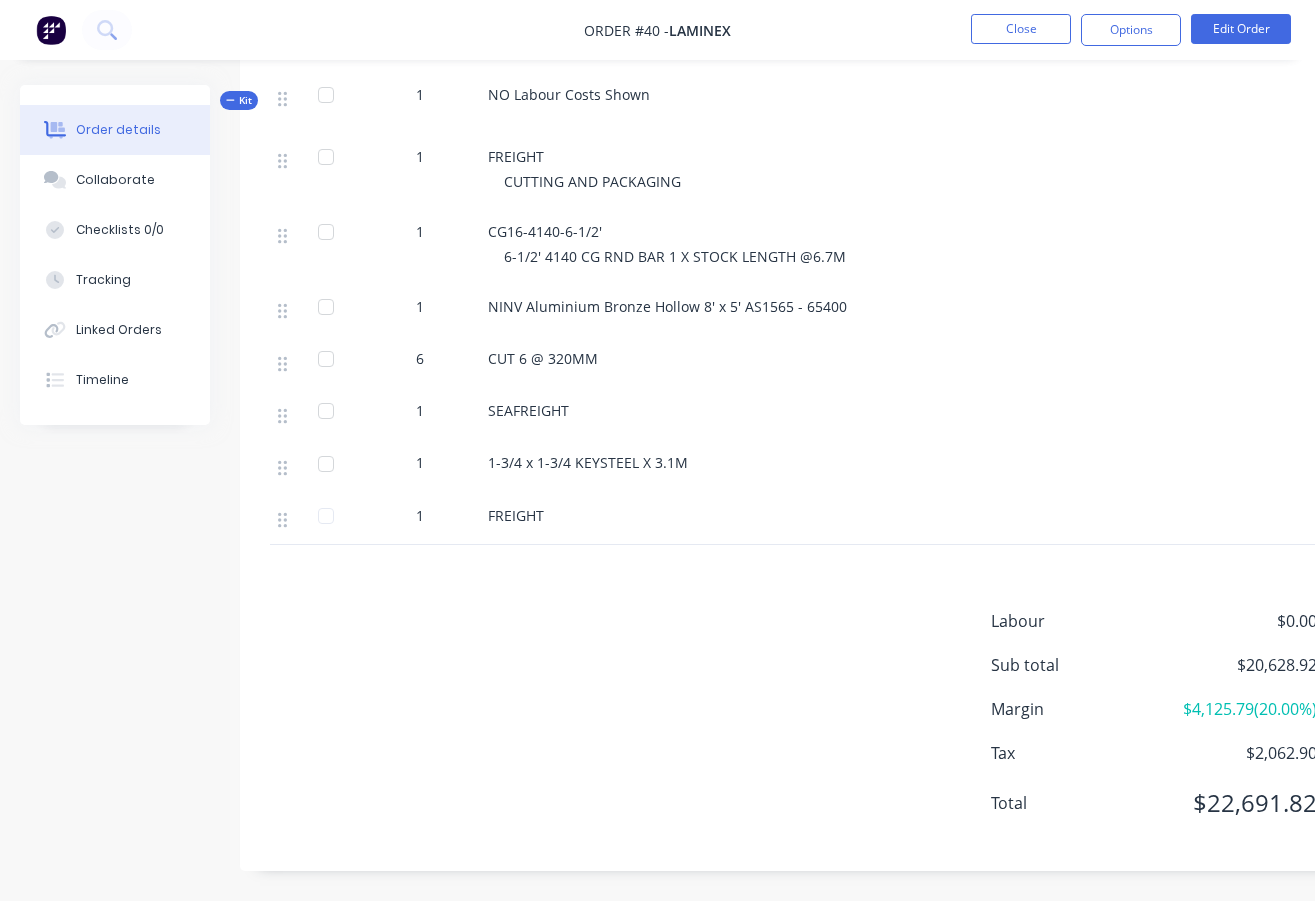 click on "CG16-4140-6-1/2'" at bounding box center (545, 231) 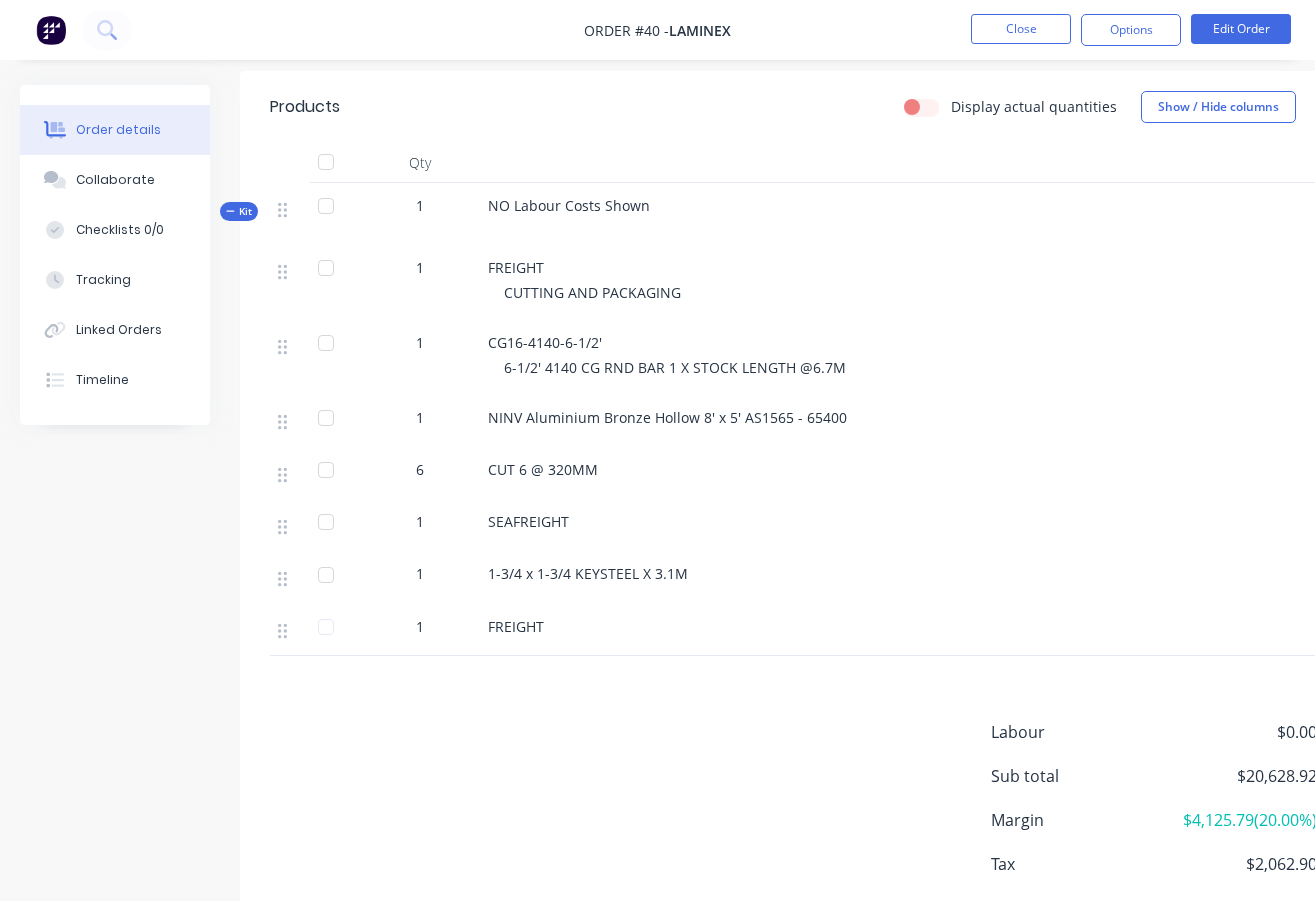 scroll, scrollTop: 692, scrollLeft: 0, axis: vertical 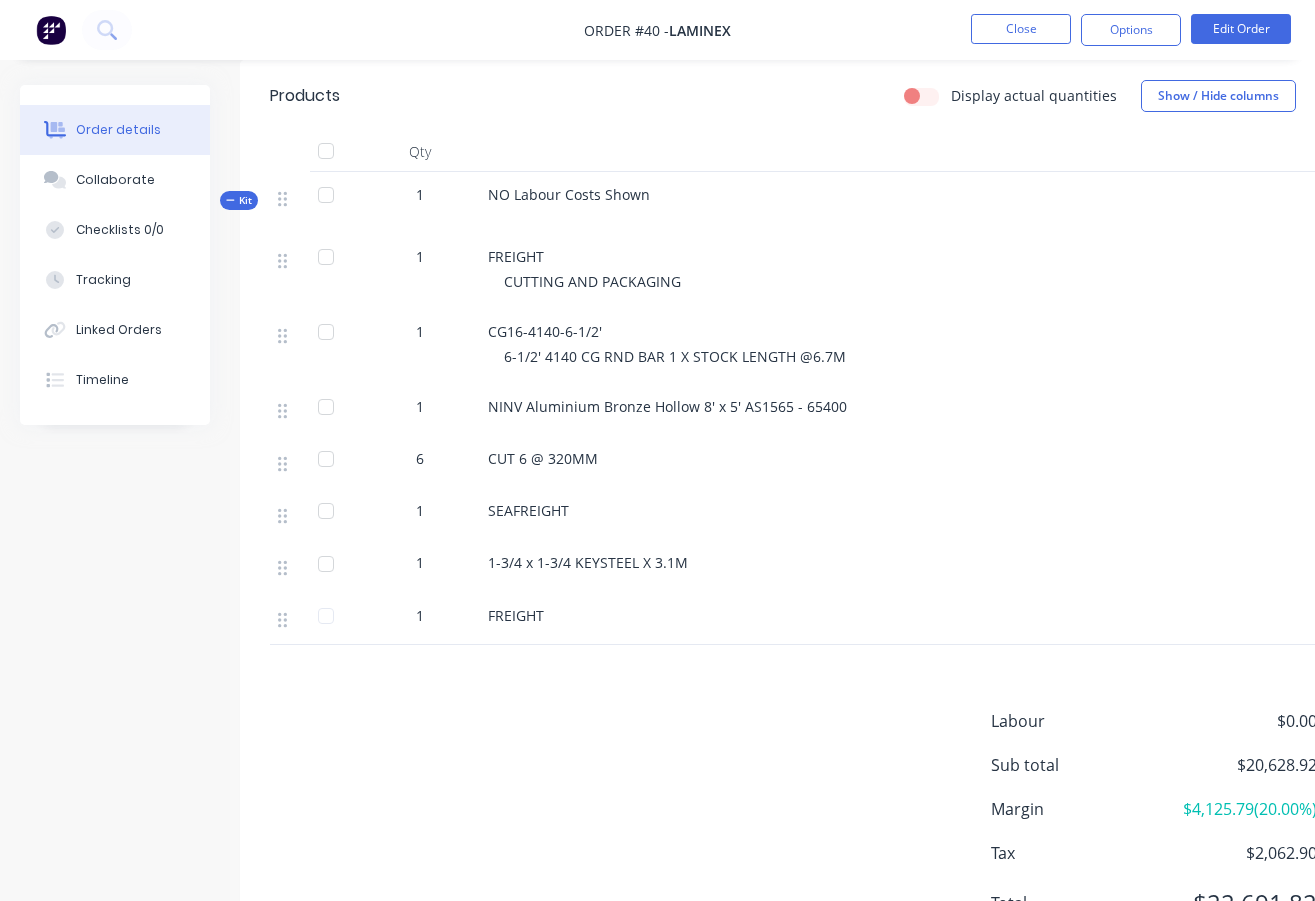 click on "6-1/2' 4140 CG RND BAR 1 X STOCK LENGTH @6.7M" at bounding box center [675, 356] 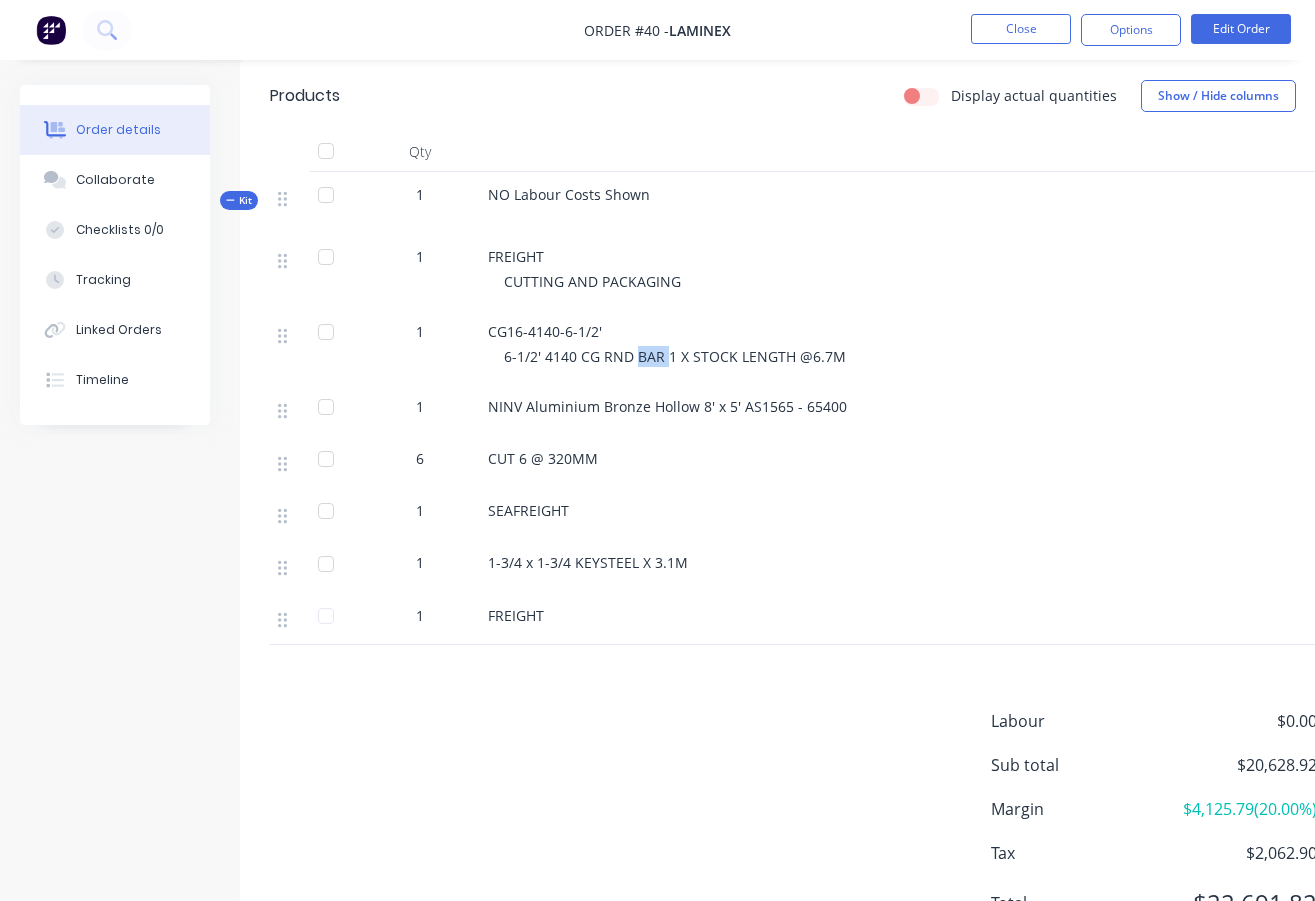 click on "6-1/2' 4140 CG RND BAR 1 X STOCK LENGTH @6.7M" at bounding box center (675, 356) 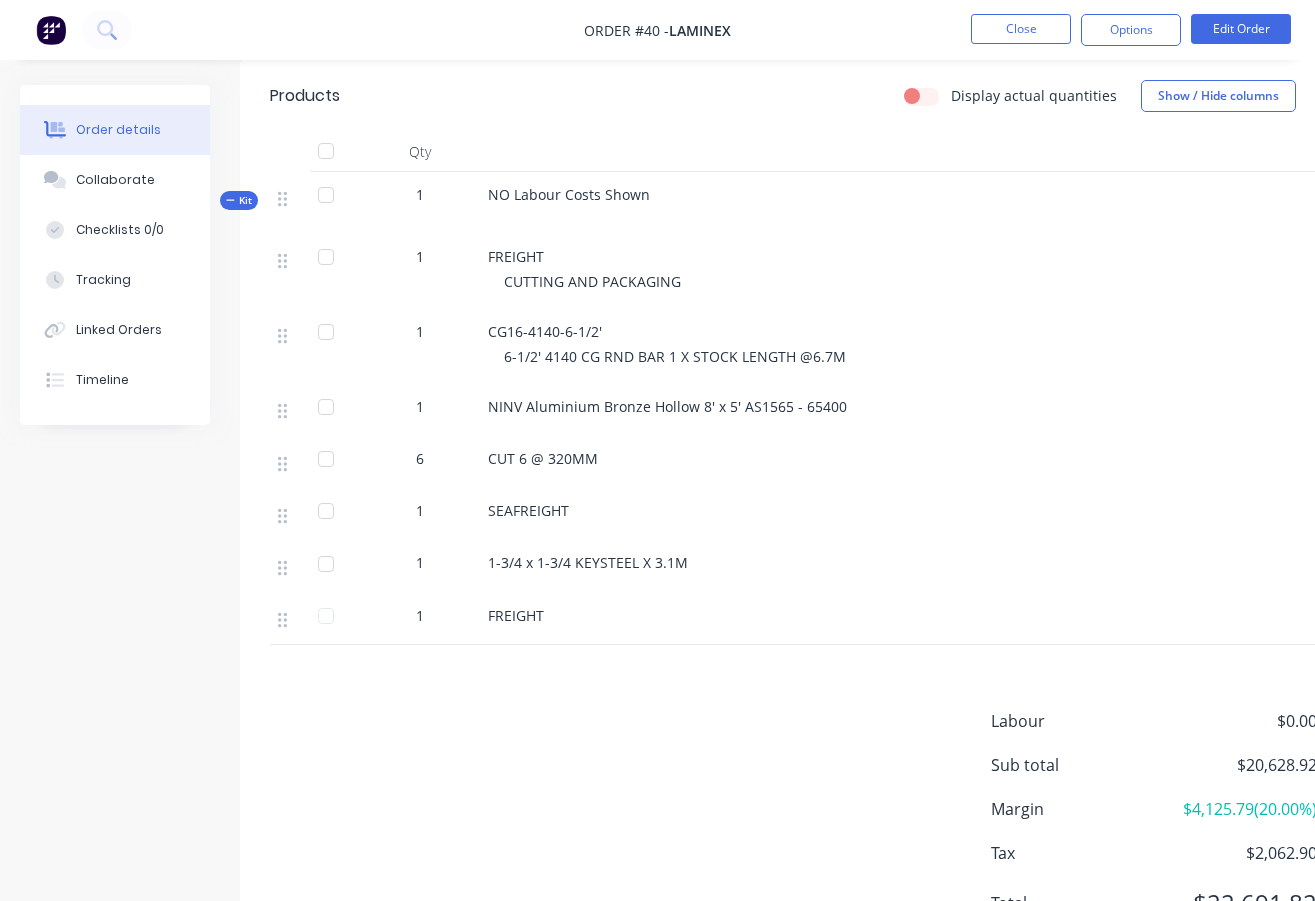 drag, startPoint x: 641, startPoint y: 358, endPoint x: 961, endPoint y: 405, distance: 323.43314 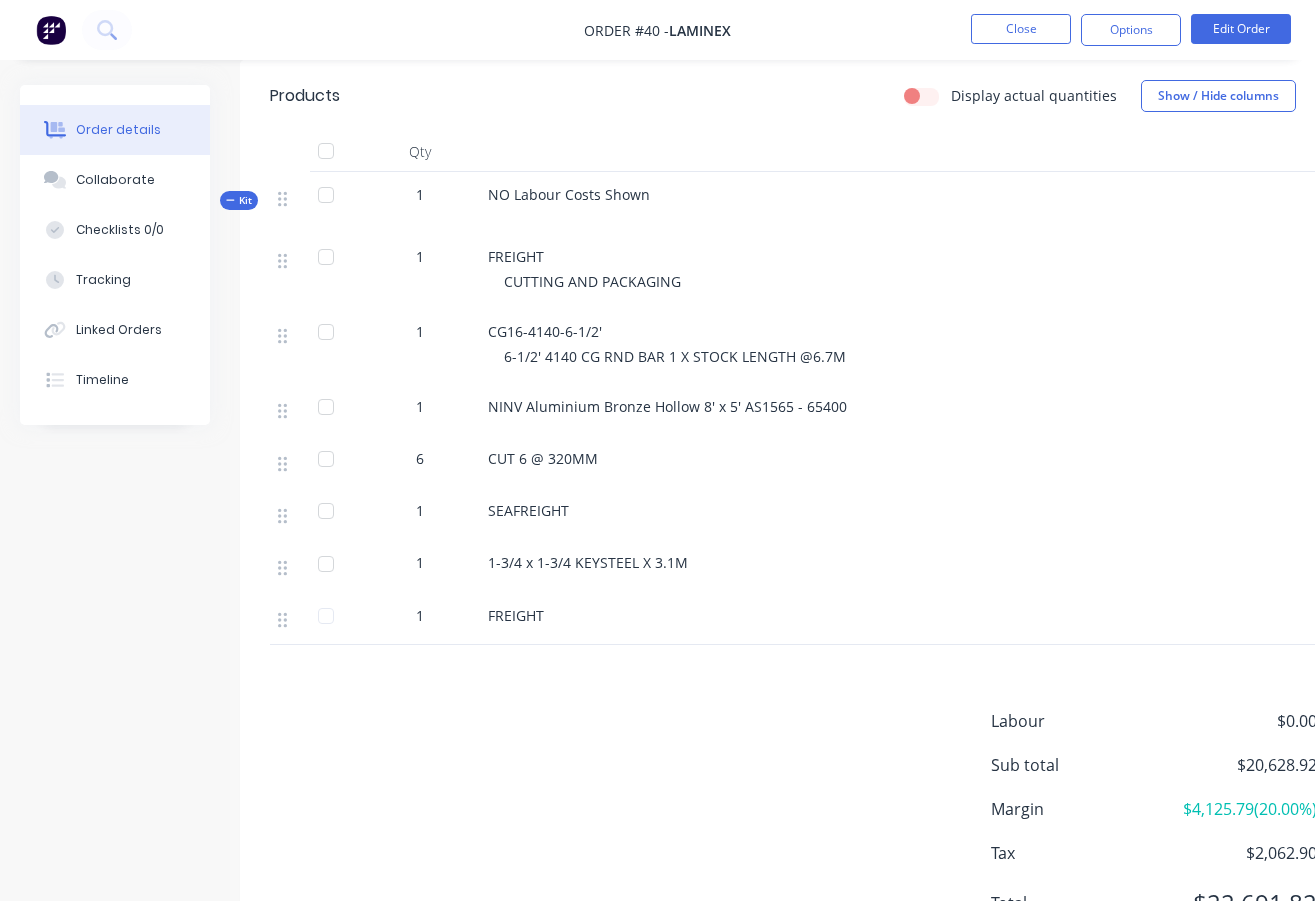 click on "CG16-4140-6-1/2'" at bounding box center [545, 331] 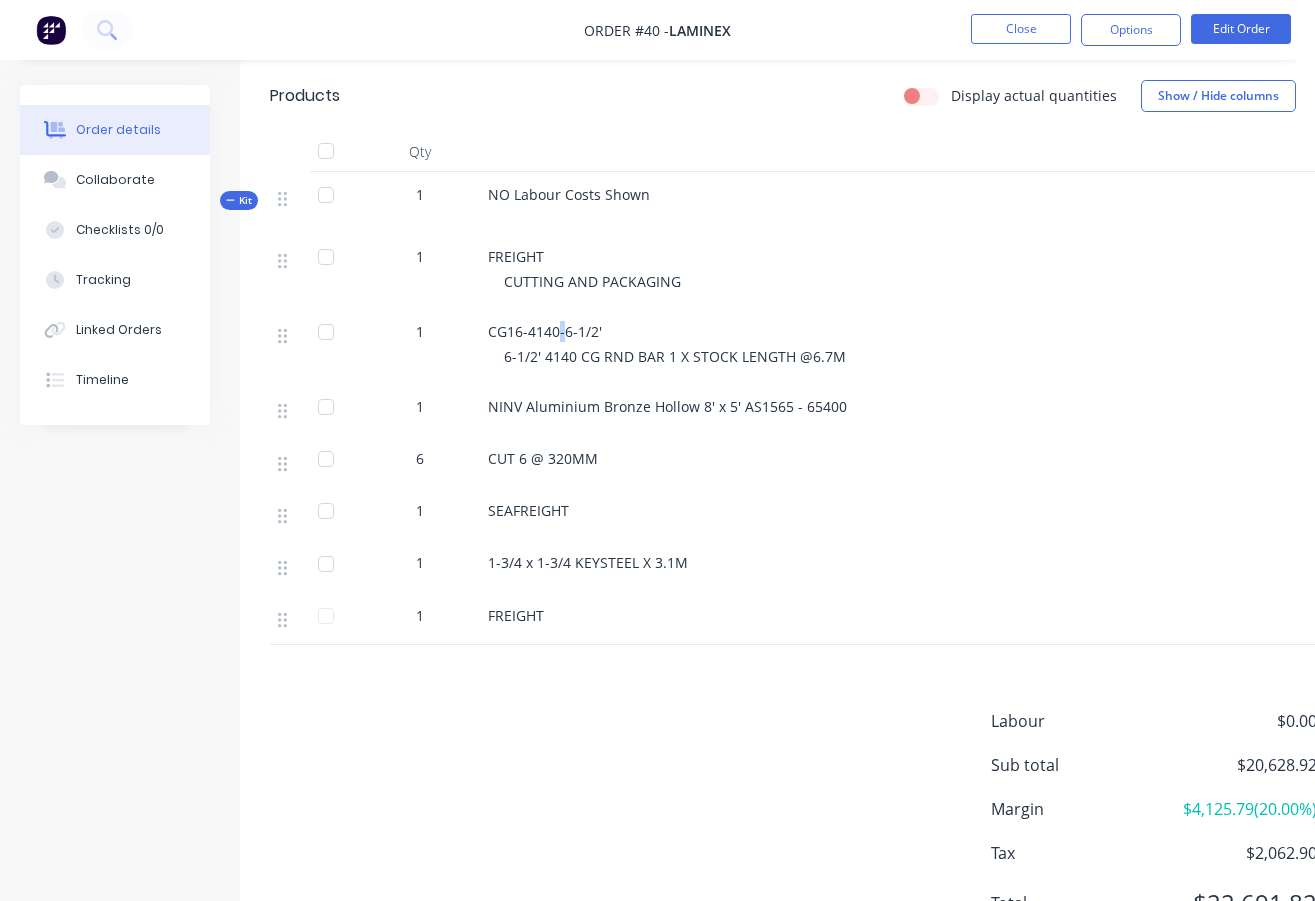 click on "CG16-4140-6-1/2'" at bounding box center [545, 331] 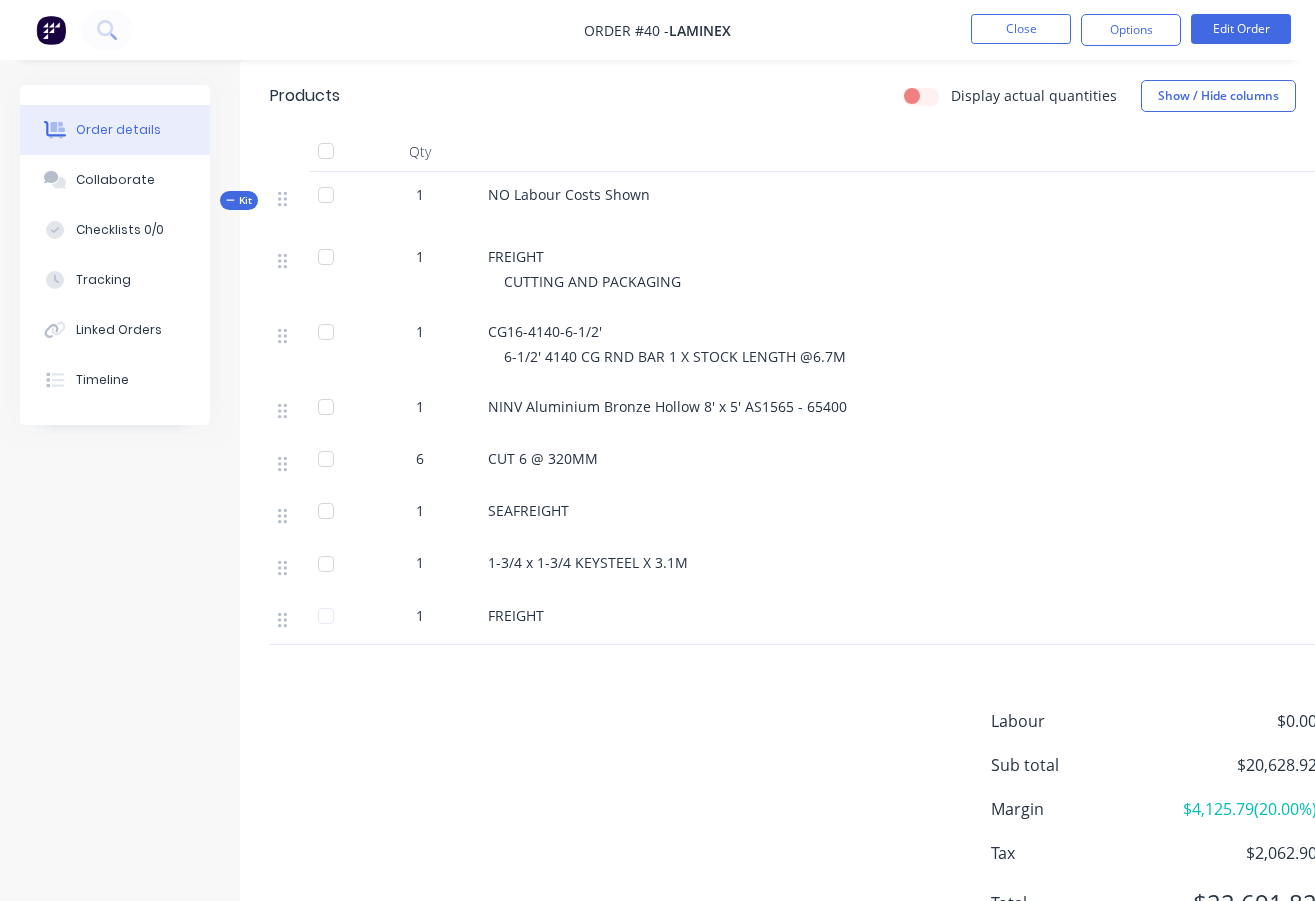drag, startPoint x: 559, startPoint y: 339, endPoint x: 594, endPoint y: 353, distance: 37.696156 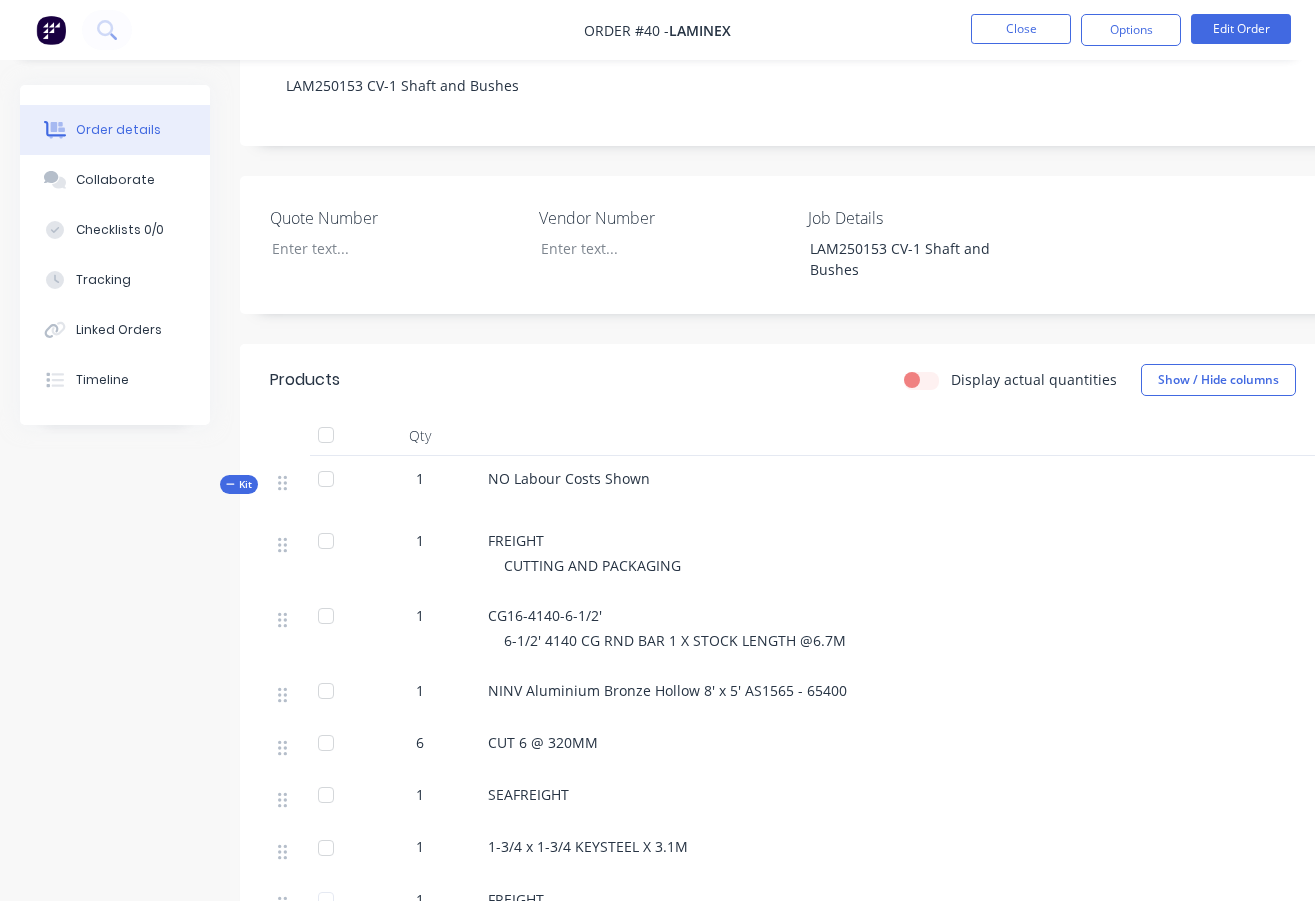 scroll, scrollTop: 392, scrollLeft: 0, axis: vertical 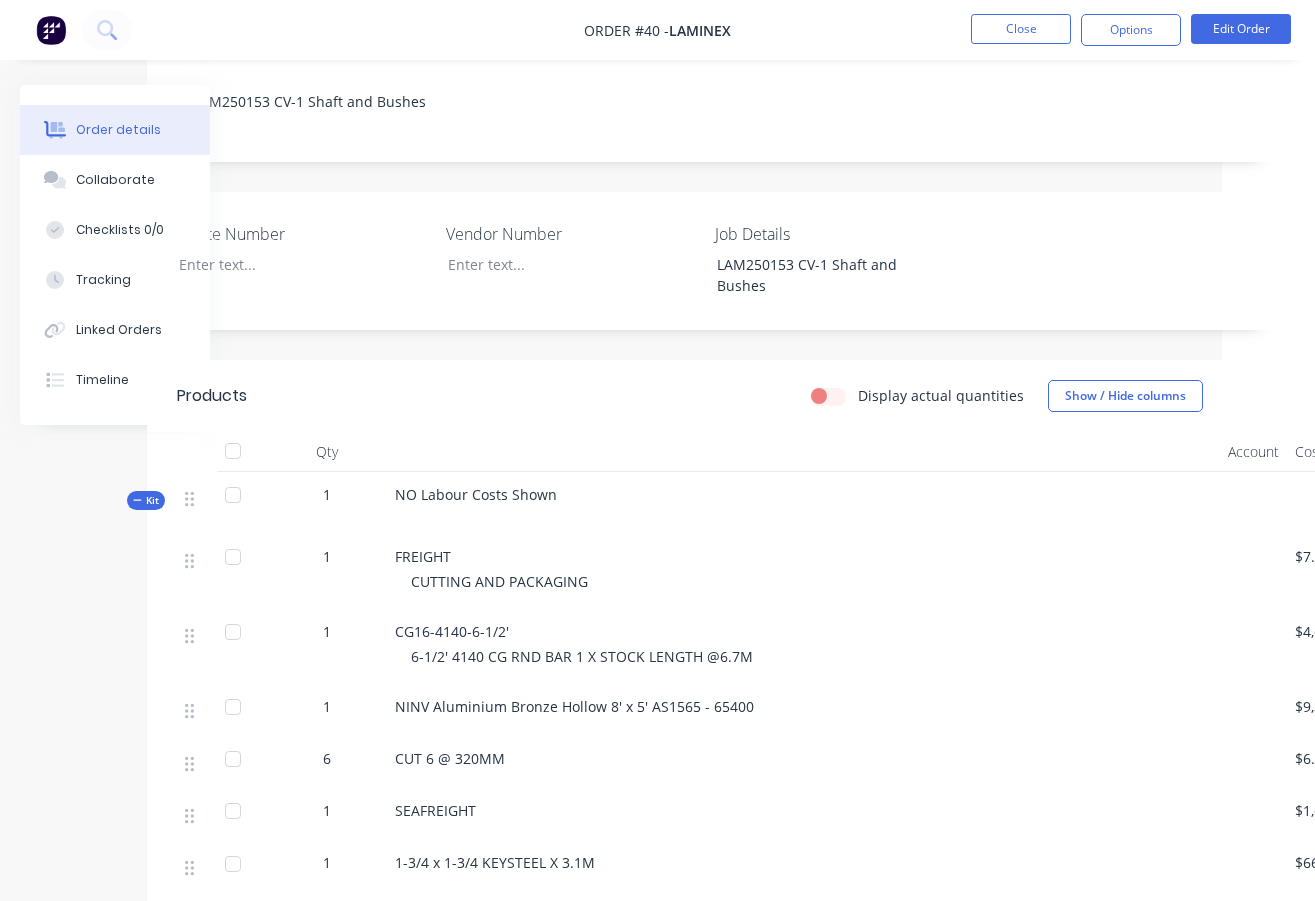 click at bounding box center (233, 632) 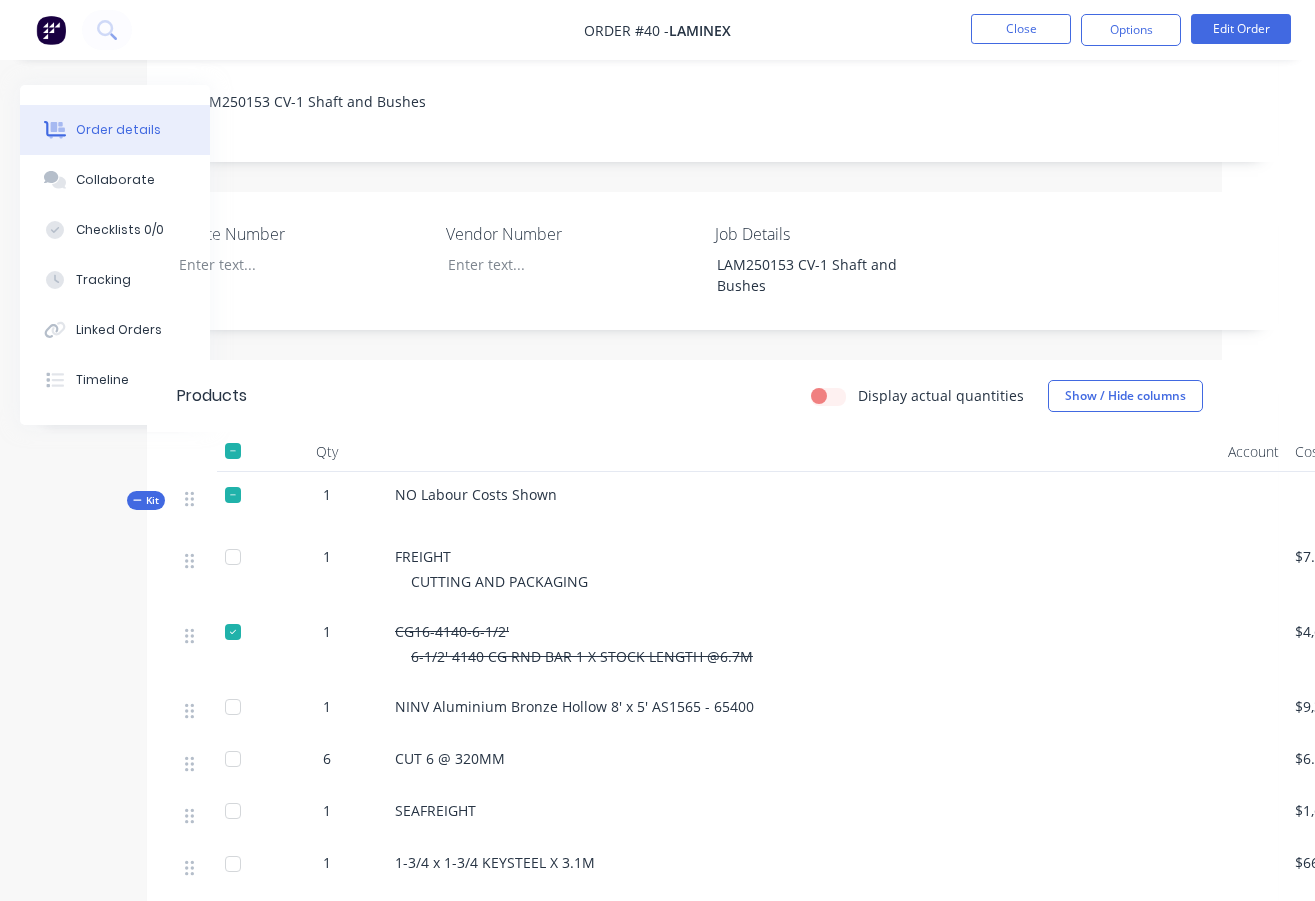click at bounding box center (233, 632) 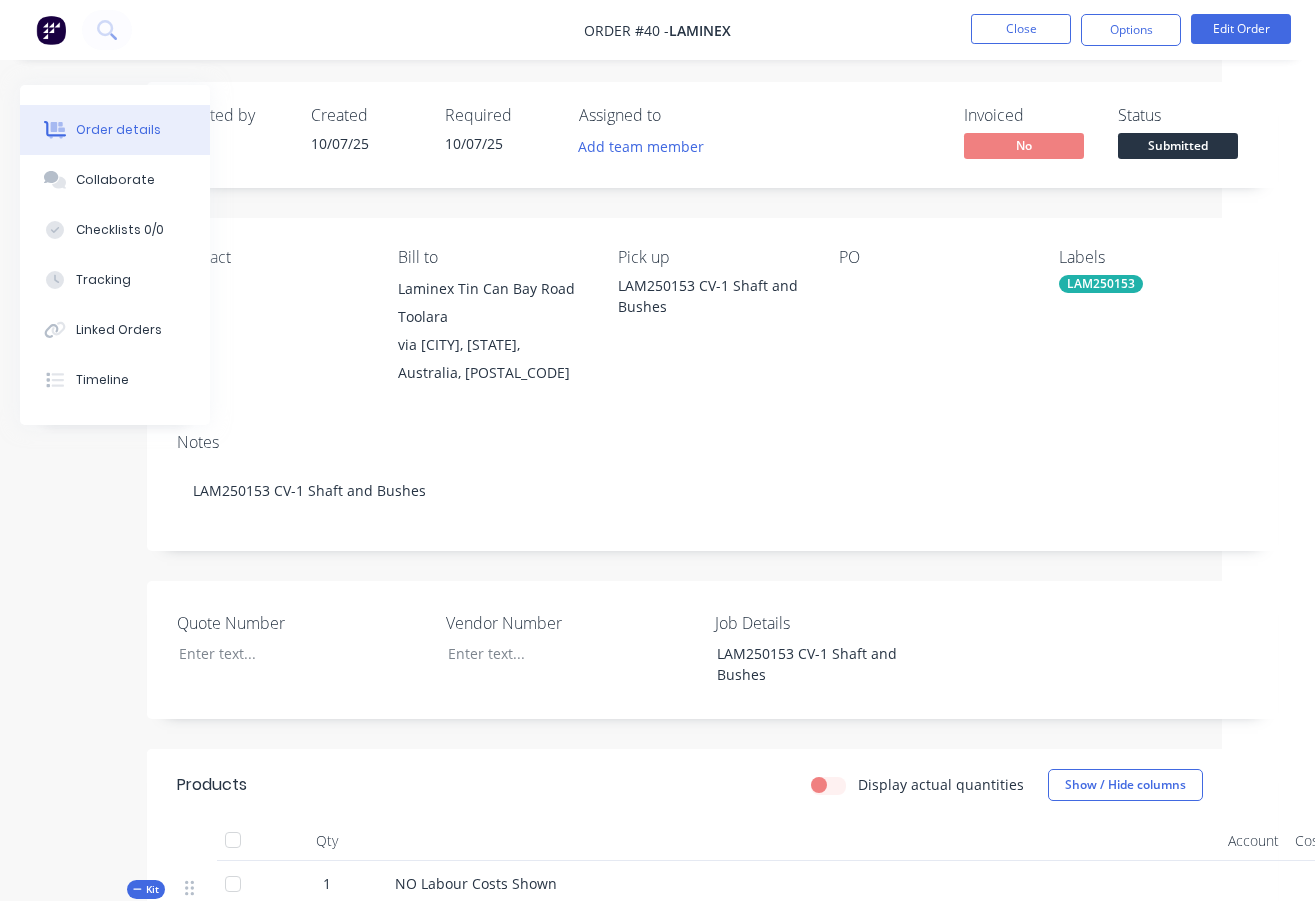 scroll, scrollTop: 0, scrollLeft: 93, axis: horizontal 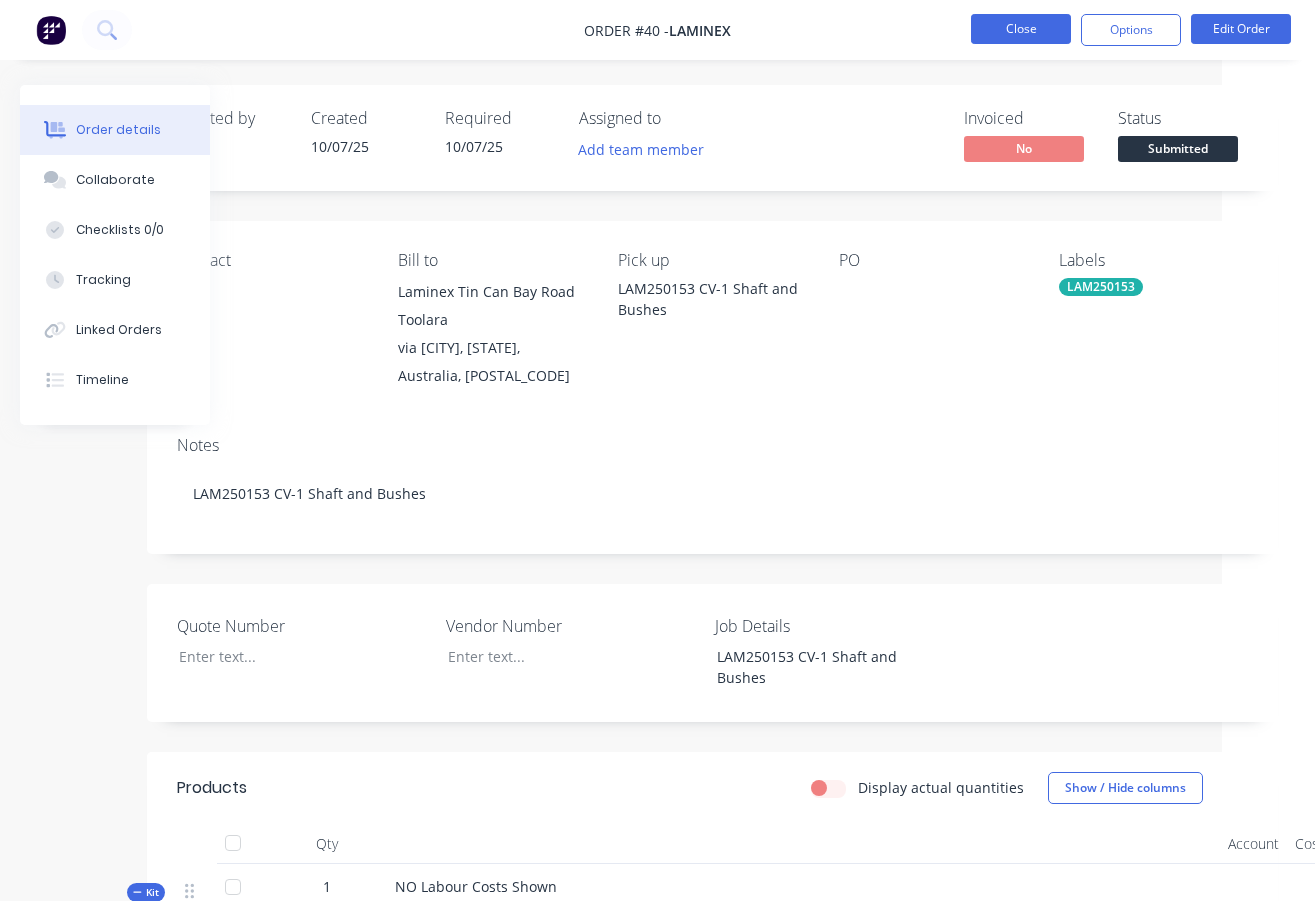 click on "Close" at bounding box center [1021, 29] 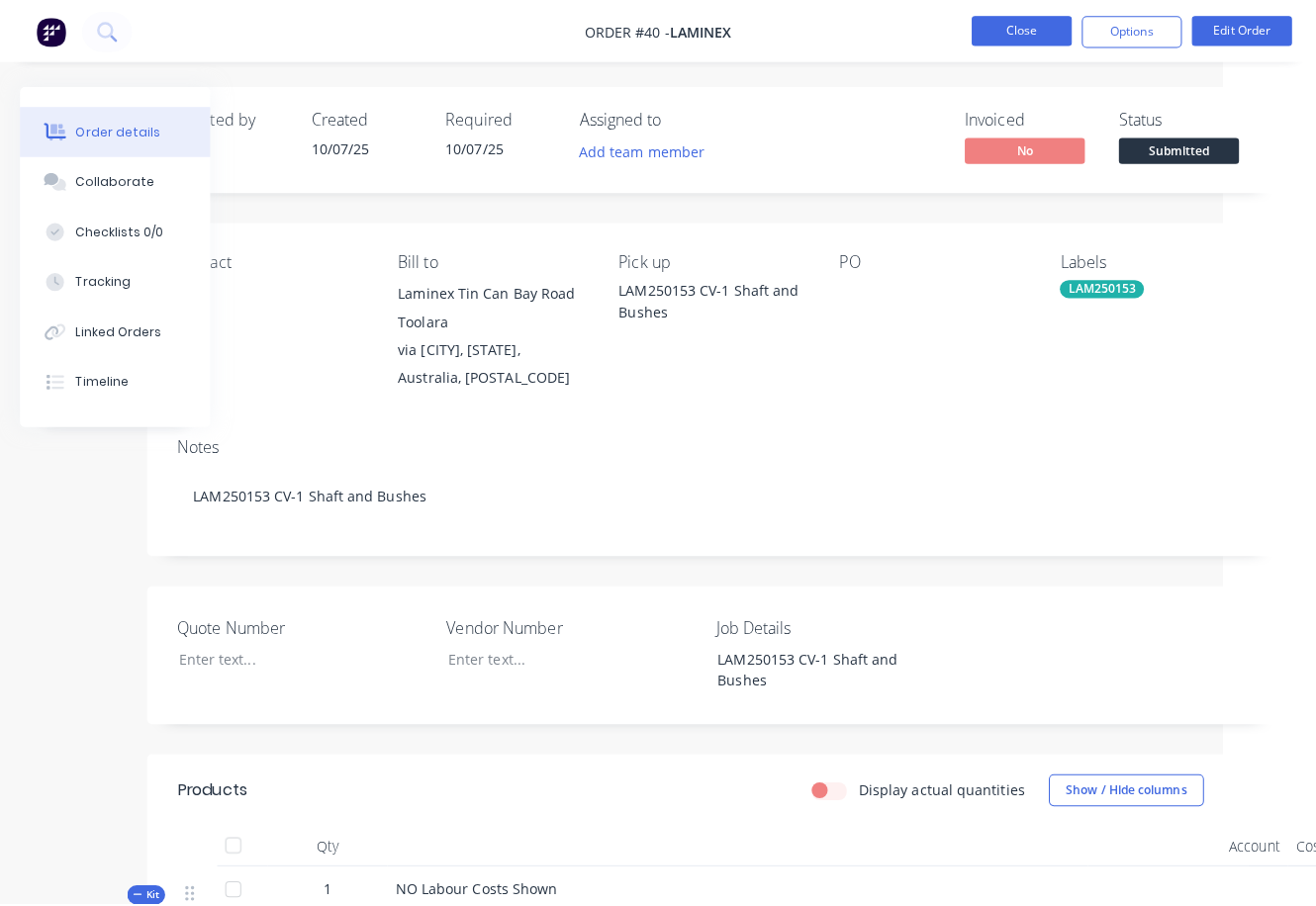 scroll, scrollTop: 0, scrollLeft: 0, axis: both 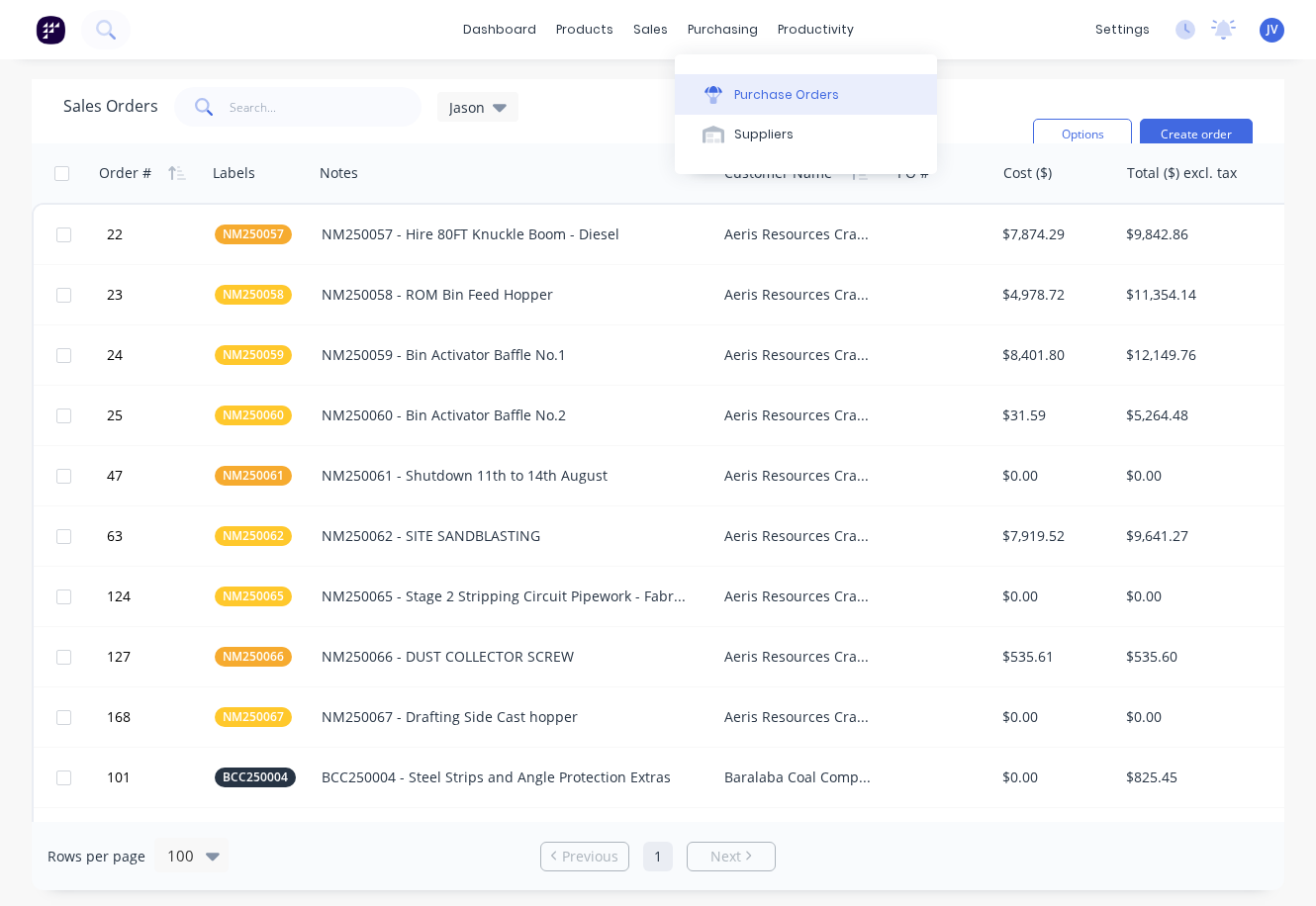 click on "Purchase Orders" at bounding box center [787, 95] 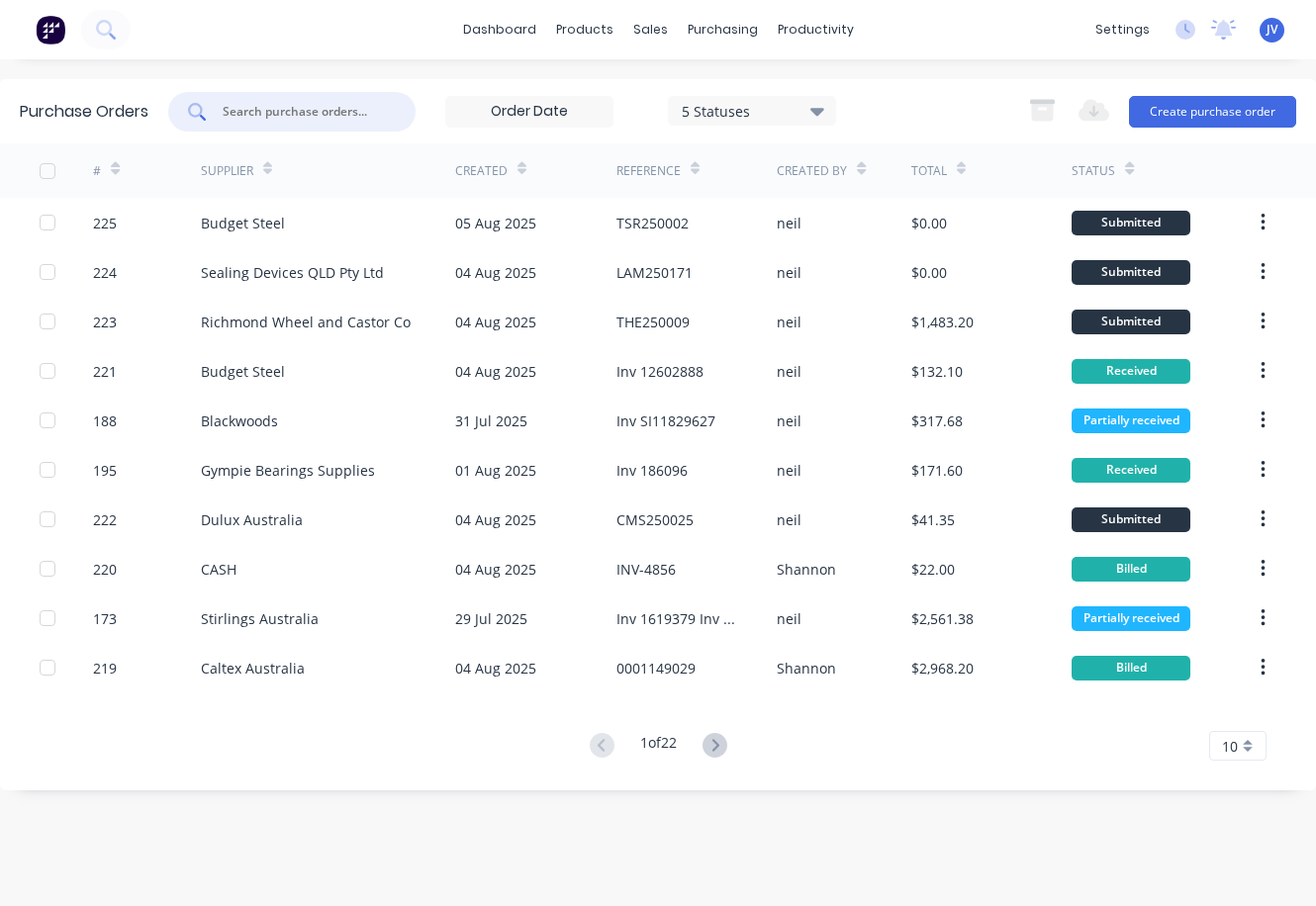 click at bounding box center [303, 112] 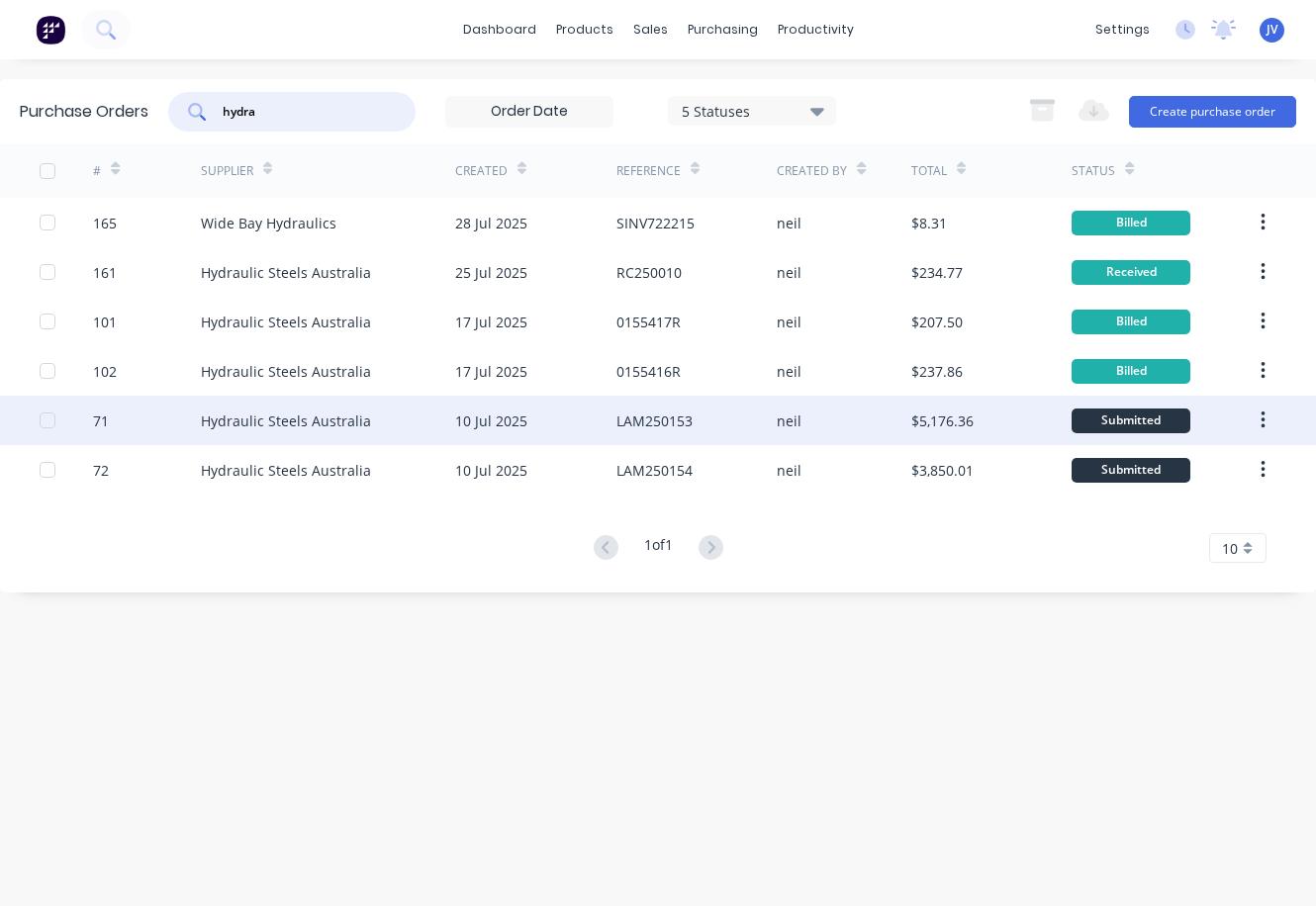 type on "hydra" 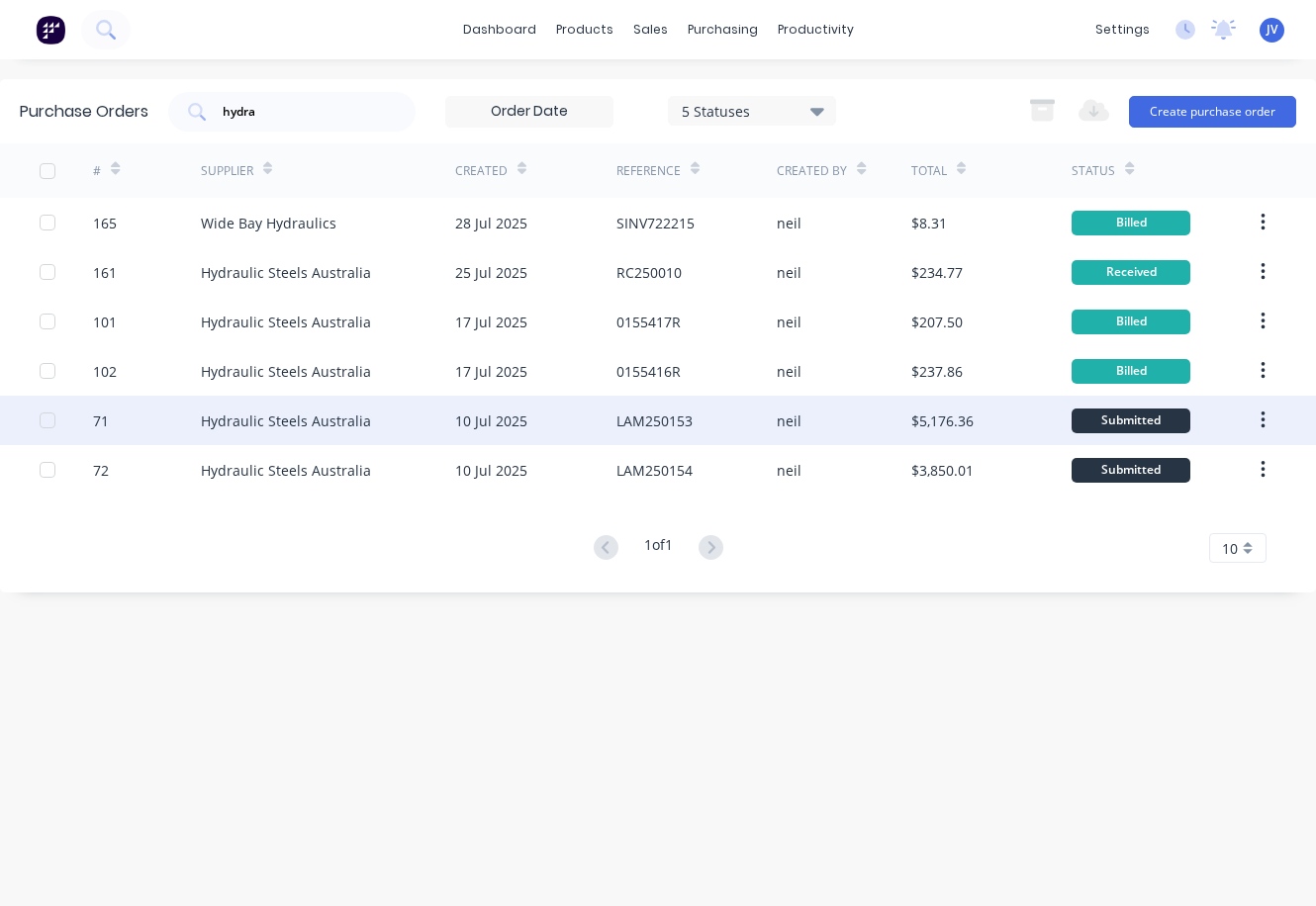 click on "Hydraulic Steels Australia" at bounding box center (286, 420) 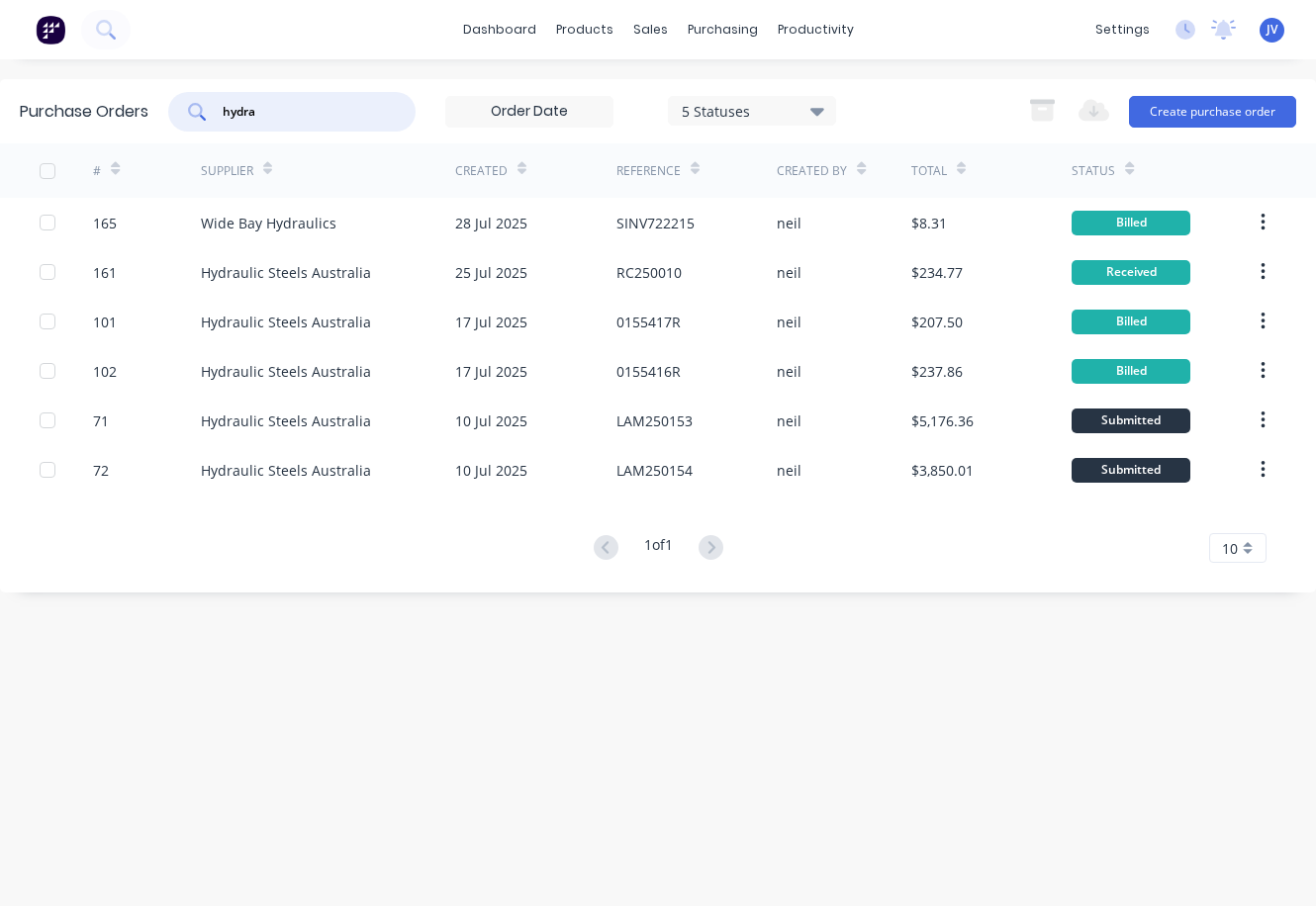 drag, startPoint x: 288, startPoint y: 113, endPoint x: 216, endPoint y: 123, distance: 72.69113 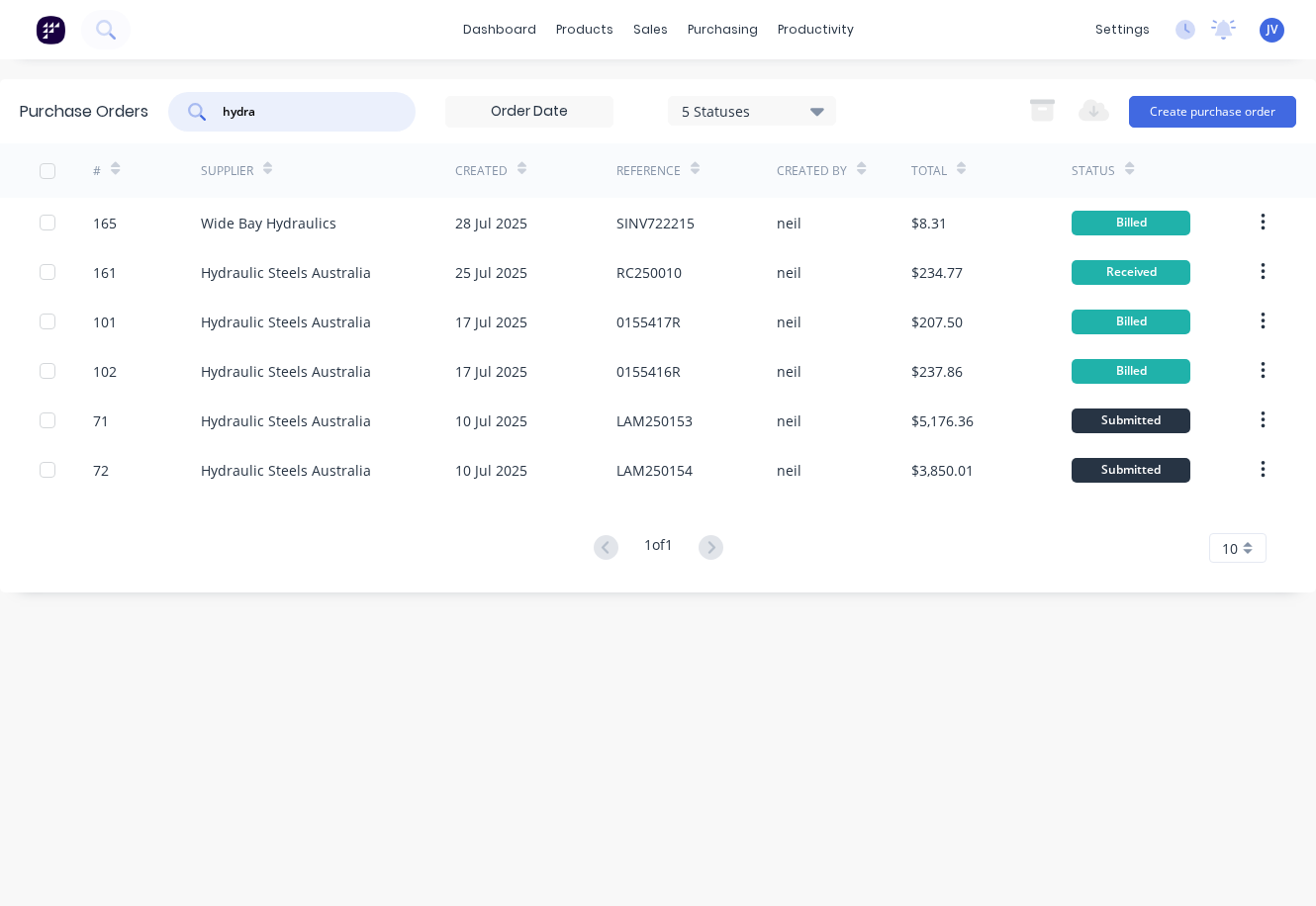 click on "hydra" at bounding box center (292, 112) 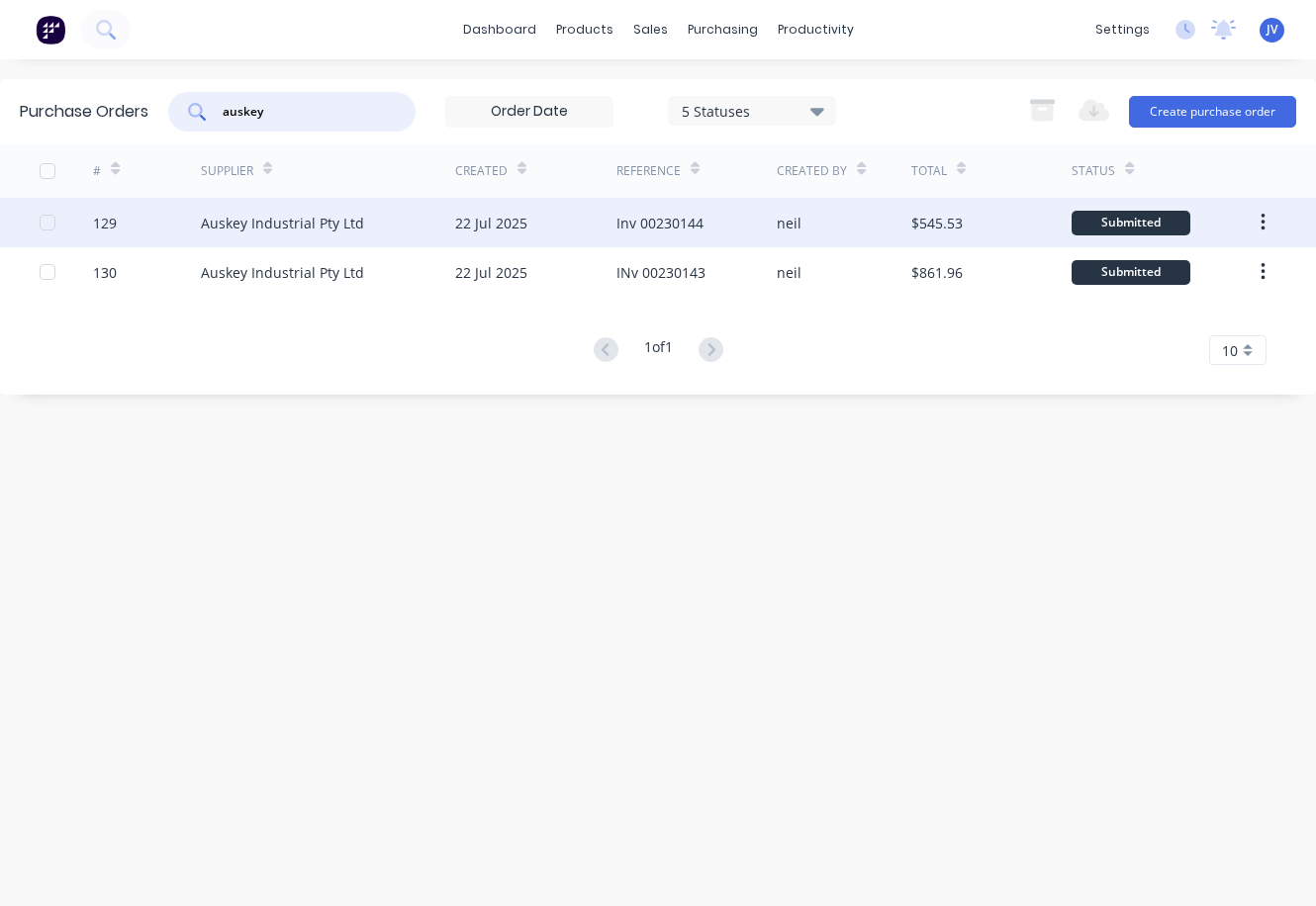 type on "auskey" 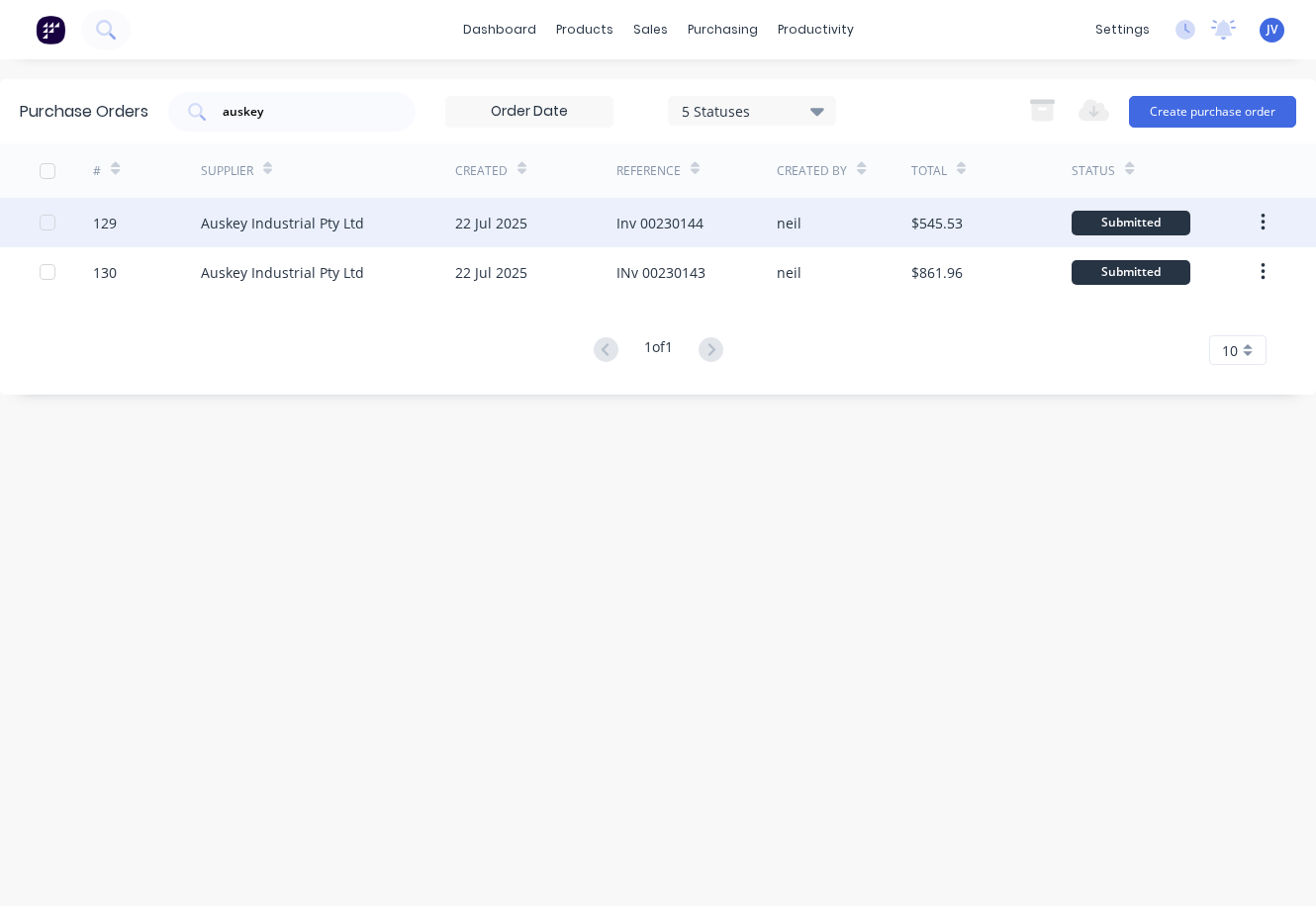 click on "Auskey Industrial Pty Ltd" at bounding box center (282, 223) 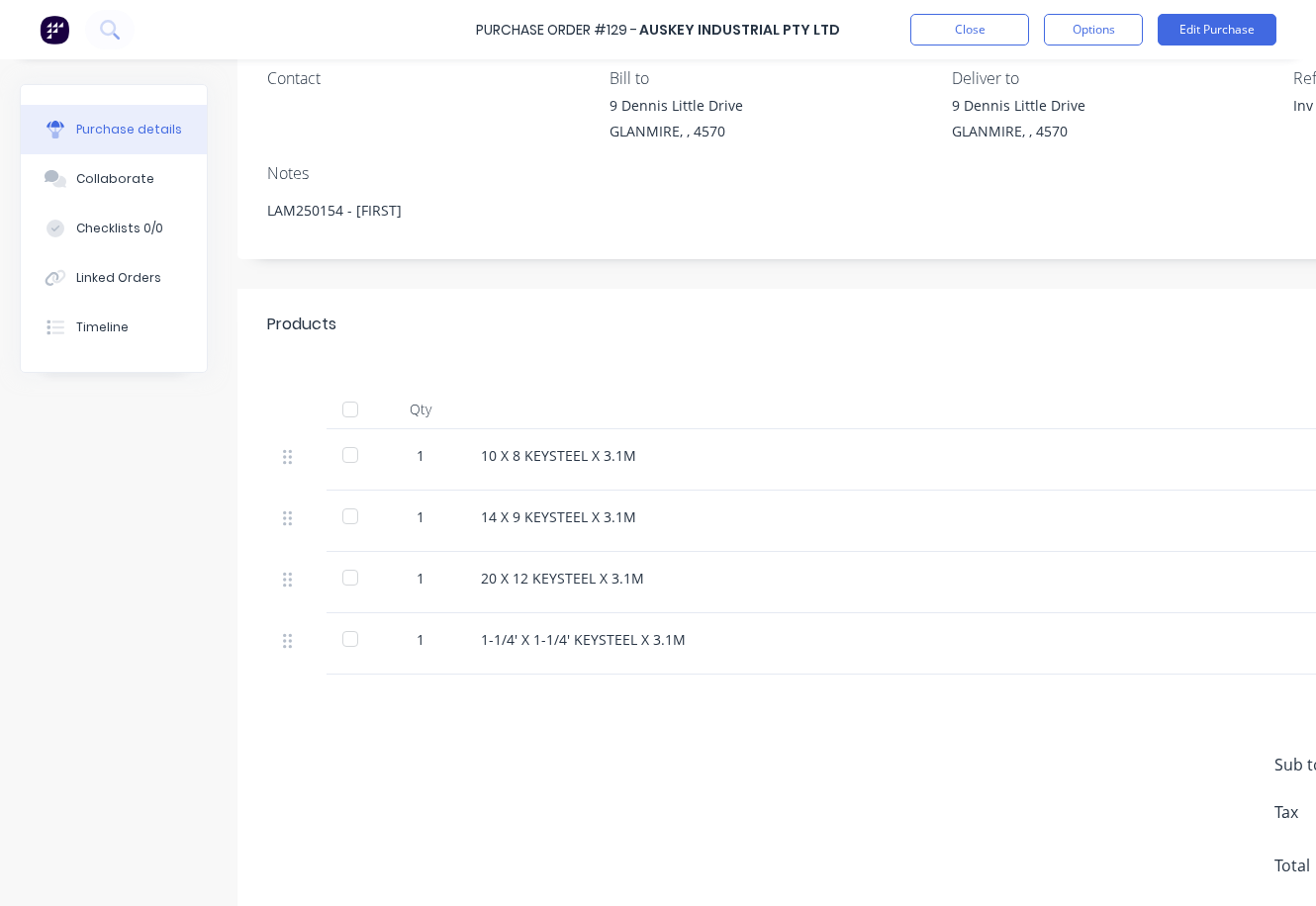 scroll, scrollTop: 0, scrollLeft: 0, axis: both 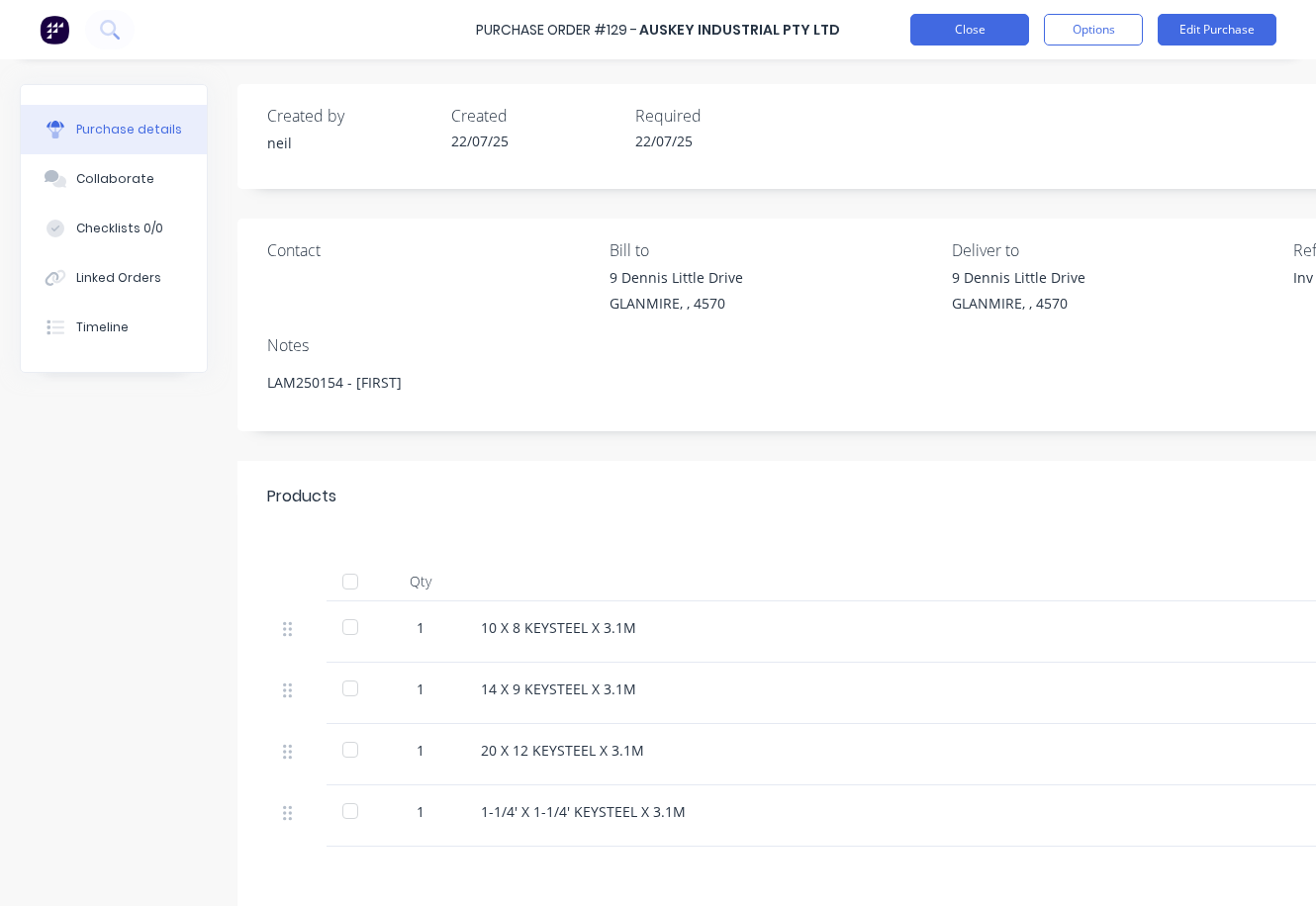 click on "Close" at bounding box center (970, 30) 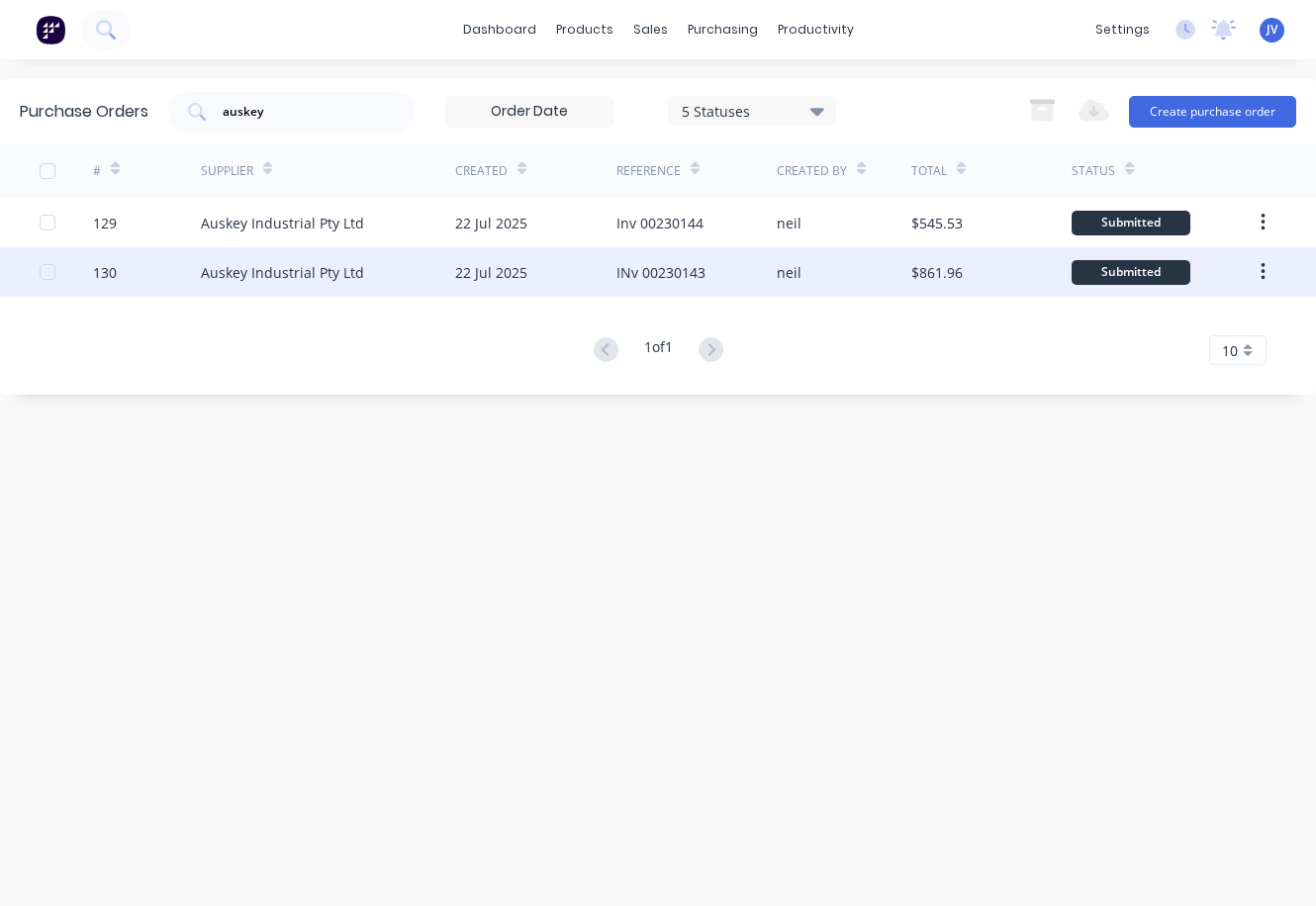 click on "Auskey Industrial Pty Ltd" at bounding box center (282, 272) 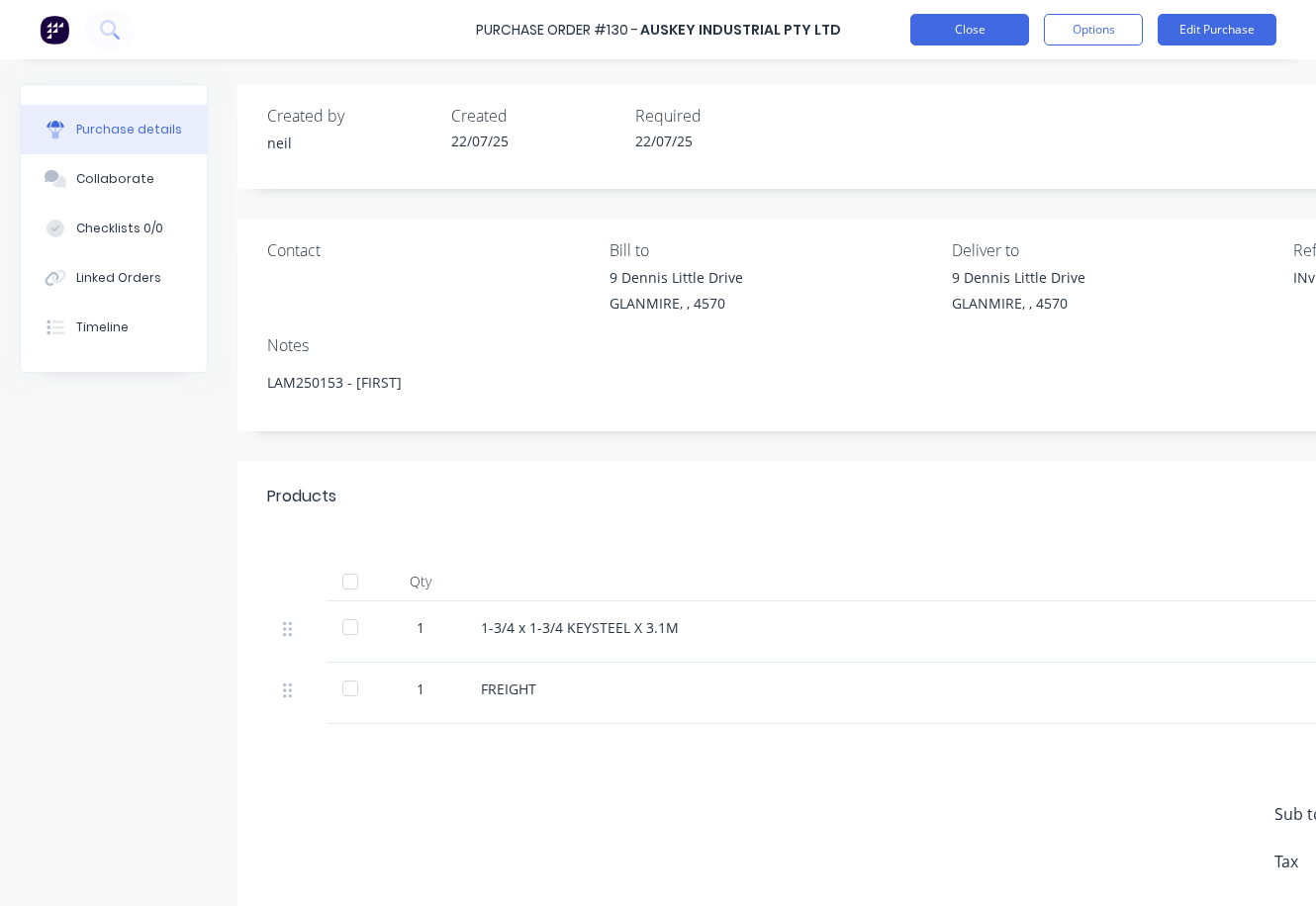 click on "Close" at bounding box center (970, 30) 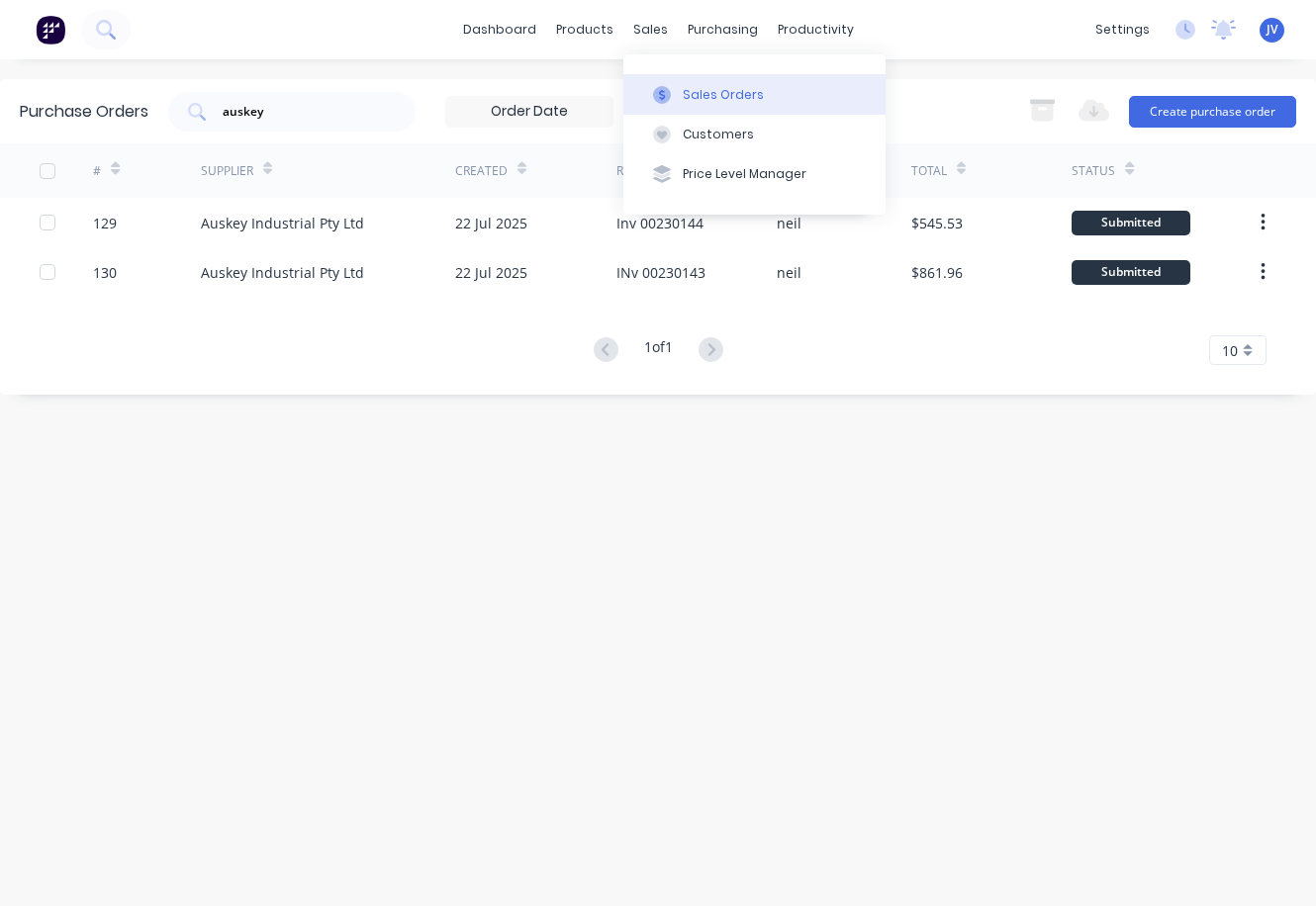 click on "Sales Orders" at bounding box center (723, 95) 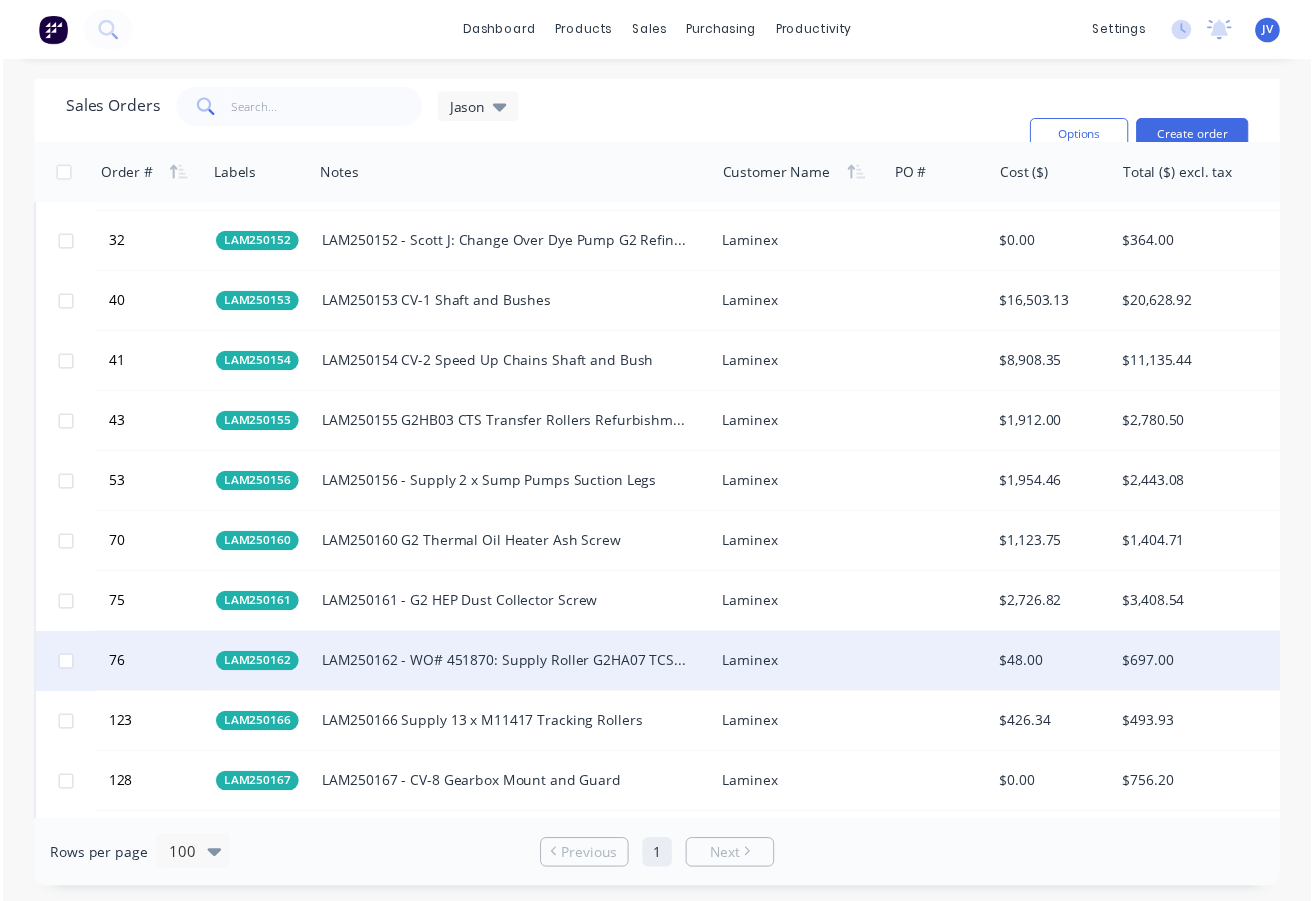 scroll, scrollTop: 1600, scrollLeft: 0, axis: vertical 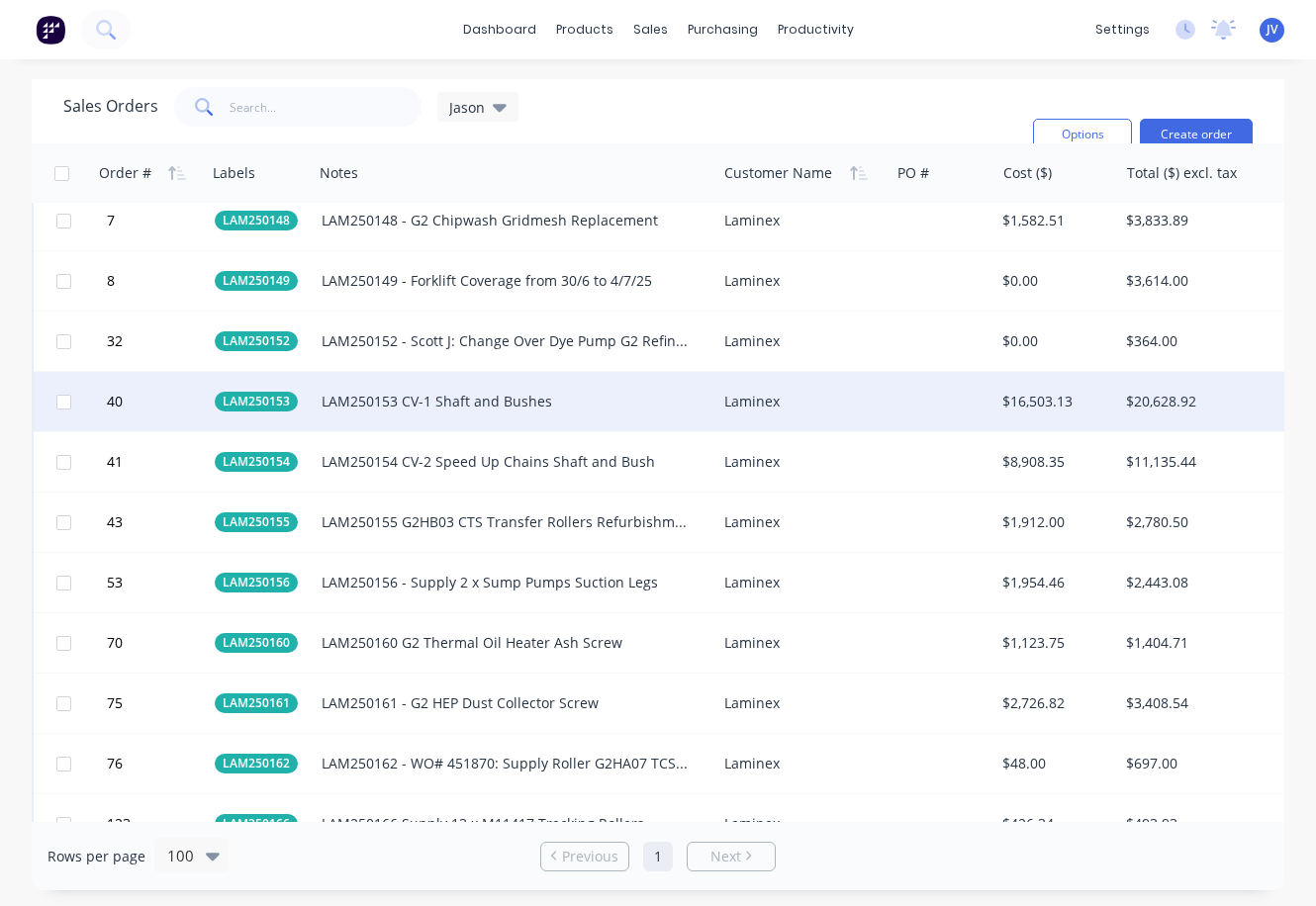 click on "LAM250153 CV-1 Shaft and Bushes" at bounding box center [506, 402] 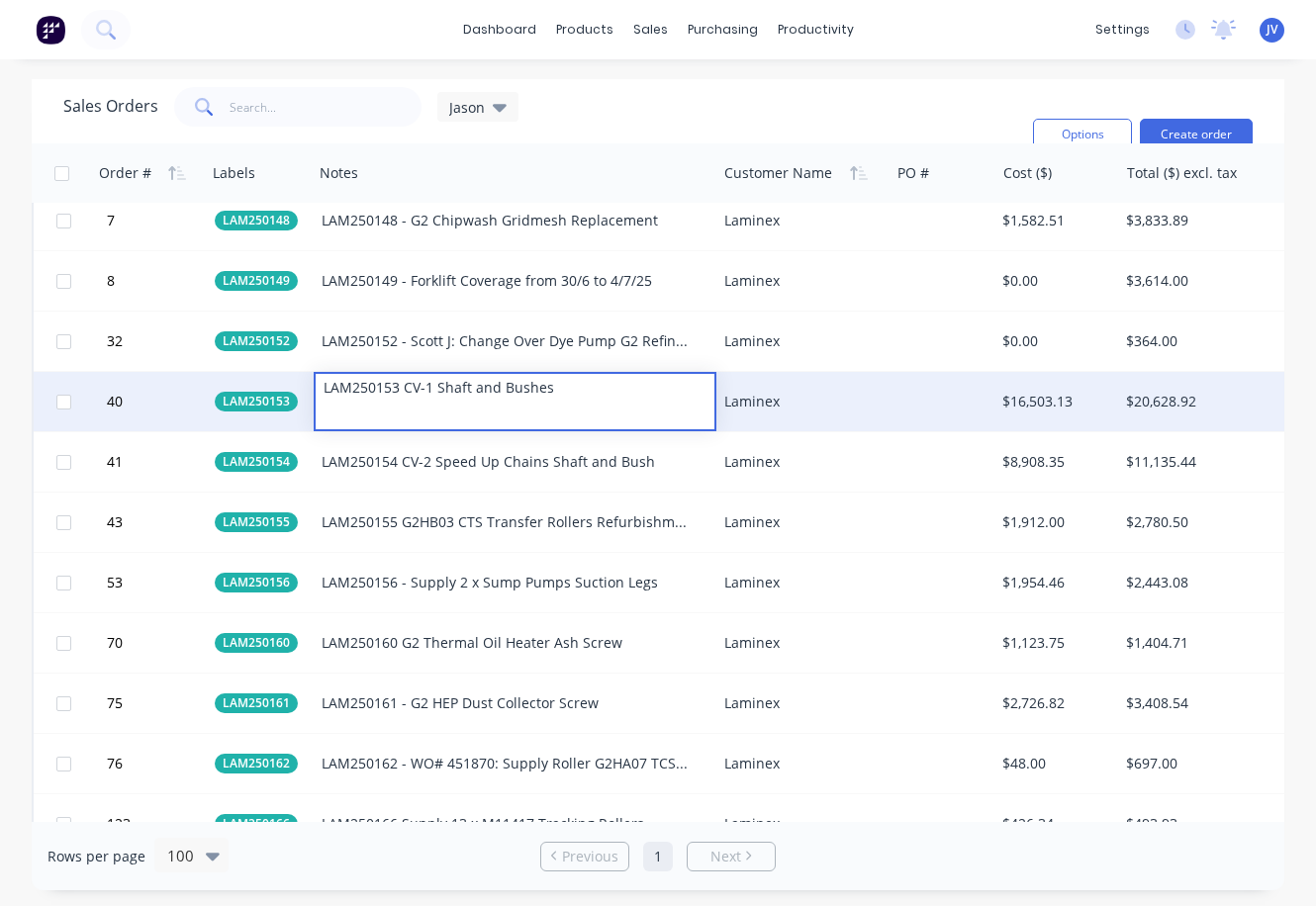 click on "Laminex" at bounding box center (799, 402) 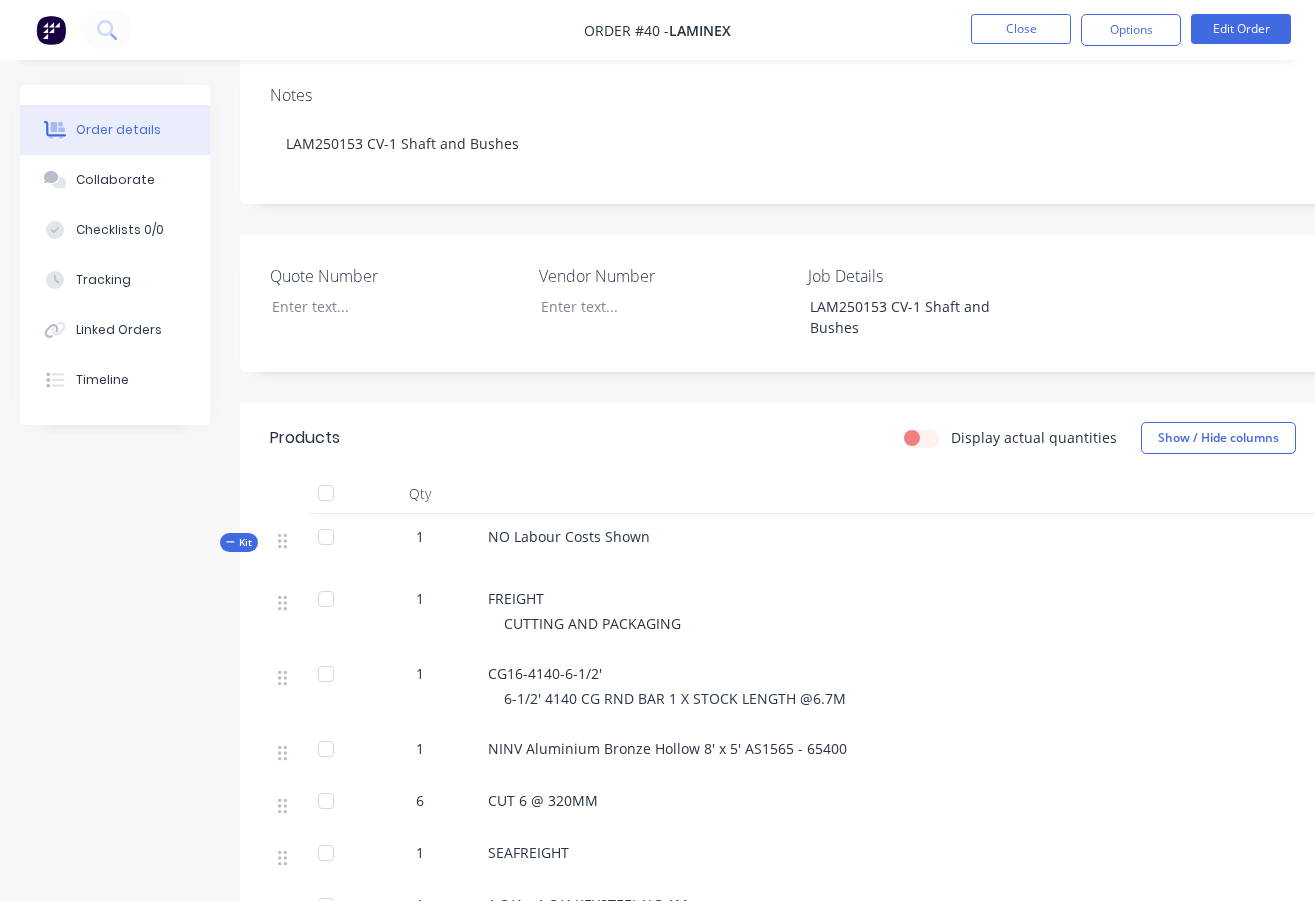 scroll, scrollTop: 500, scrollLeft: 0, axis: vertical 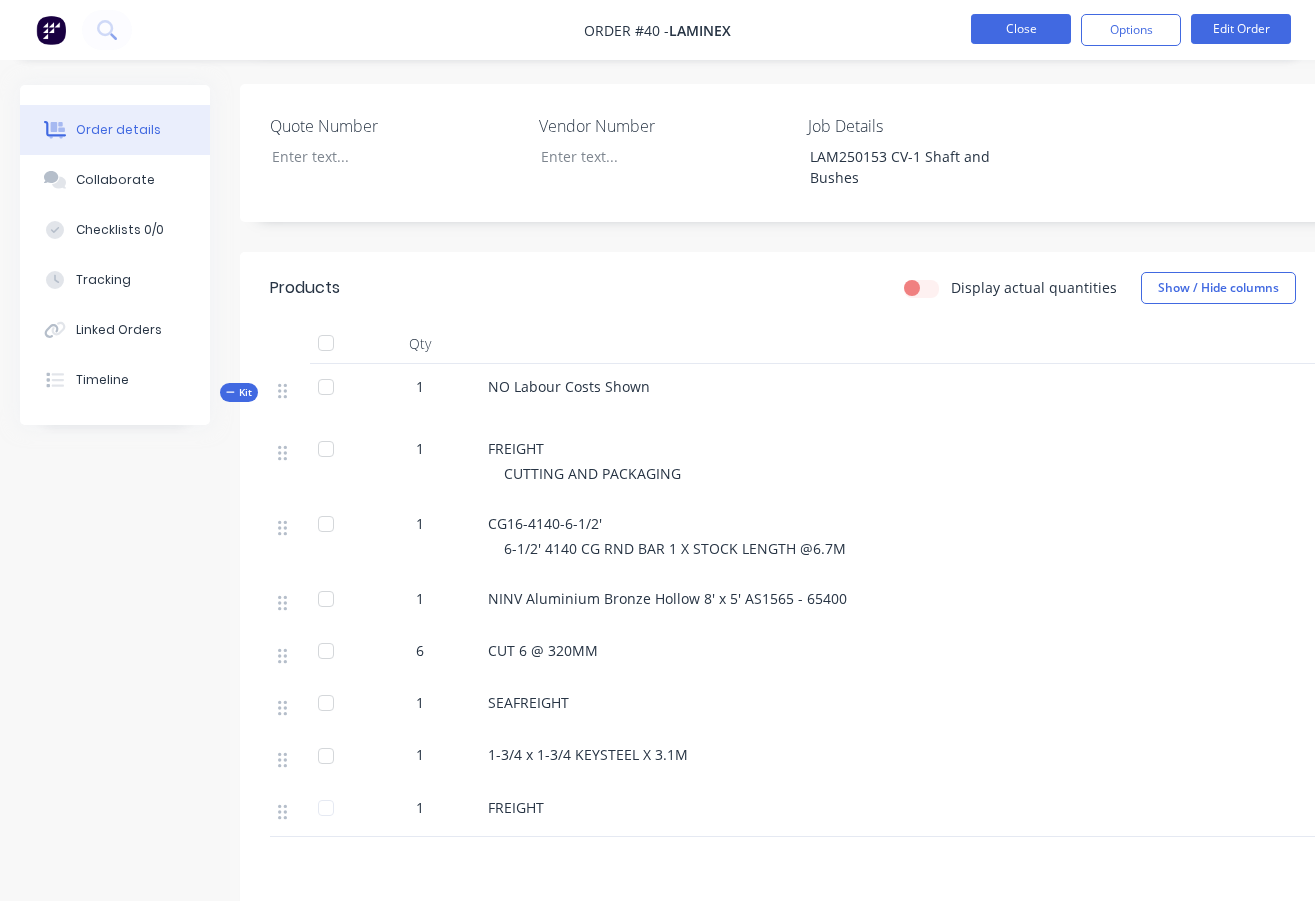 click on "Close" at bounding box center (1021, 29) 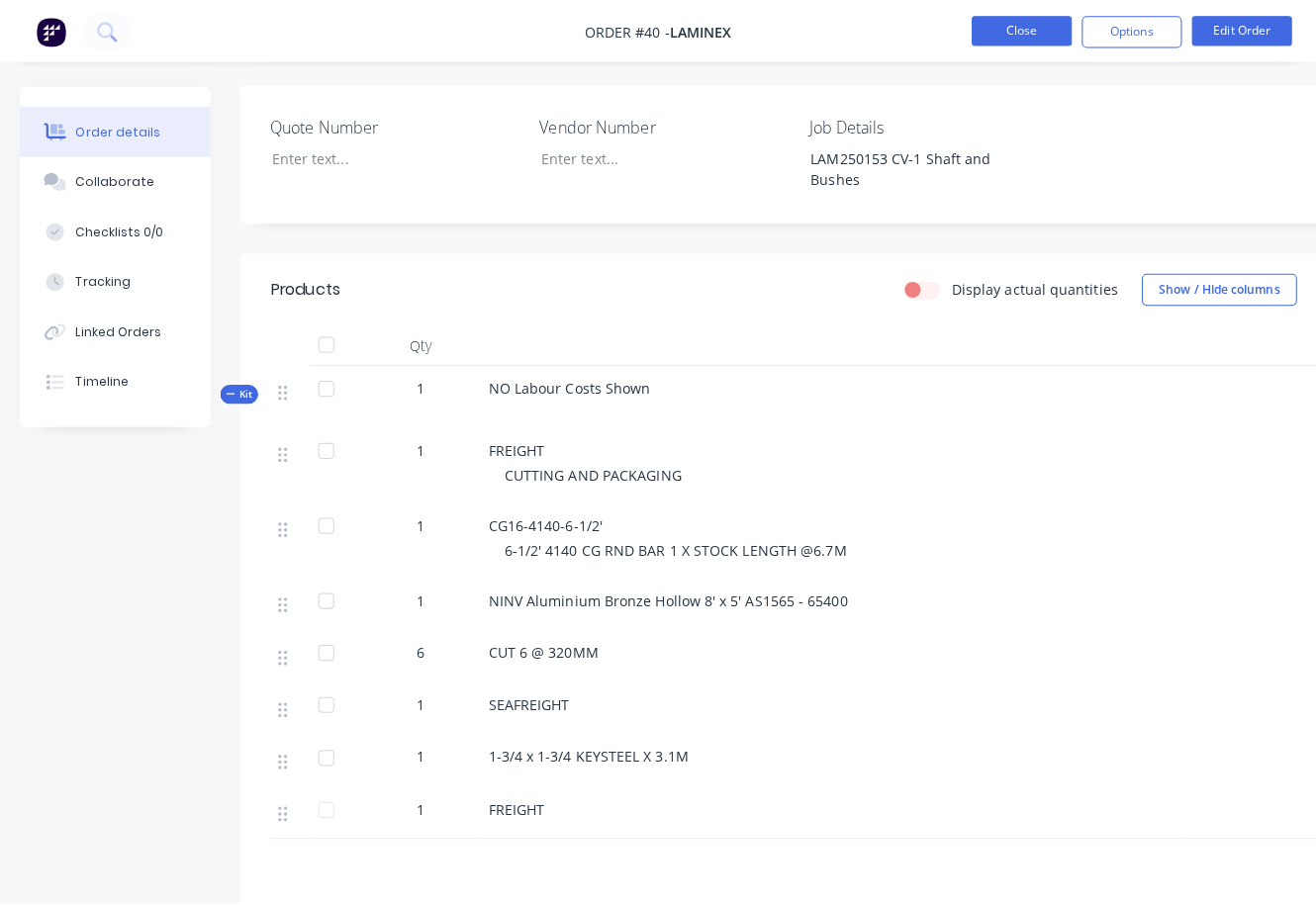 scroll, scrollTop: 0, scrollLeft: 0, axis: both 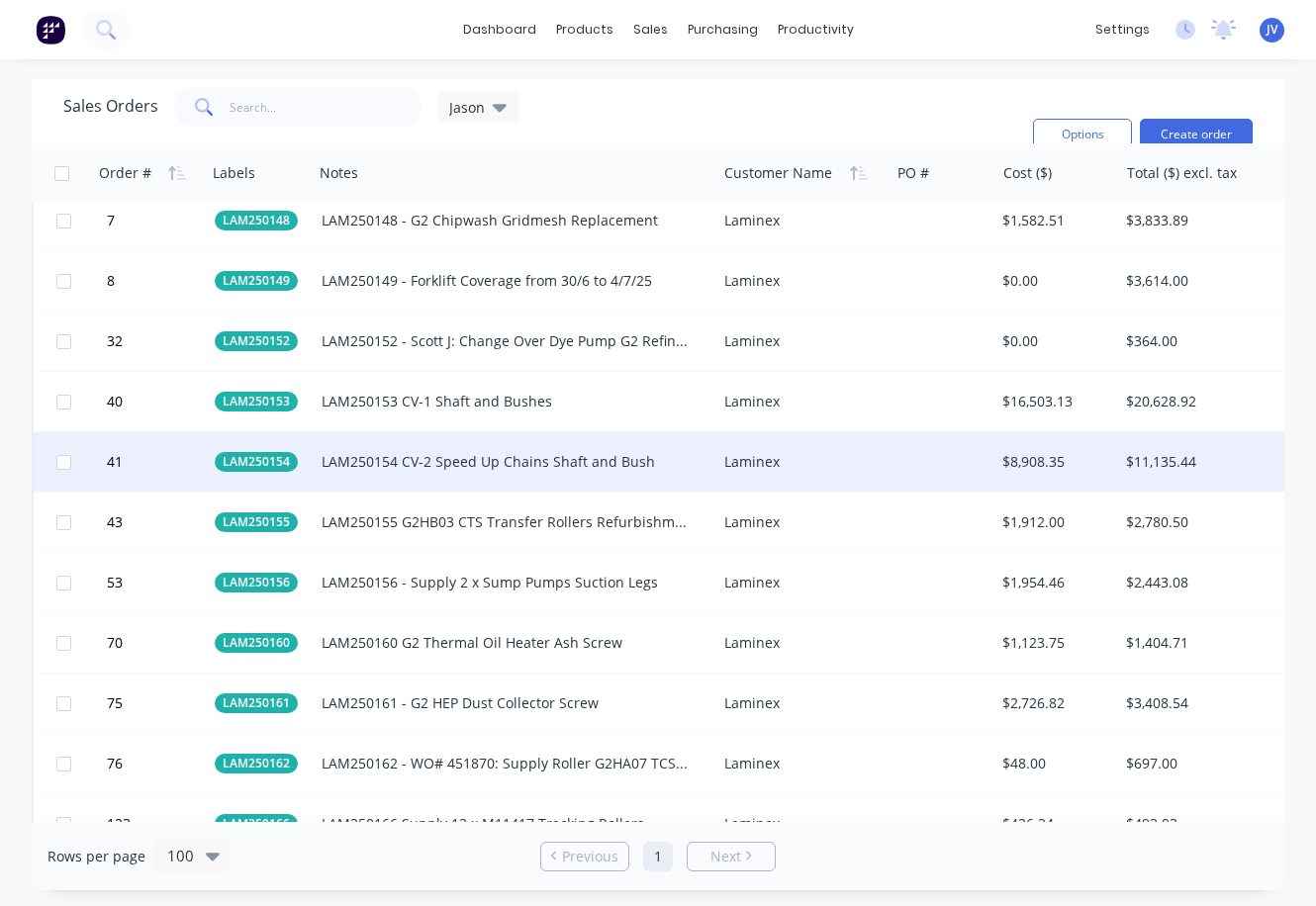 click on "LAM250154 CV-2 Speed Up Chains Shaft and Bush" at bounding box center [506, 462] 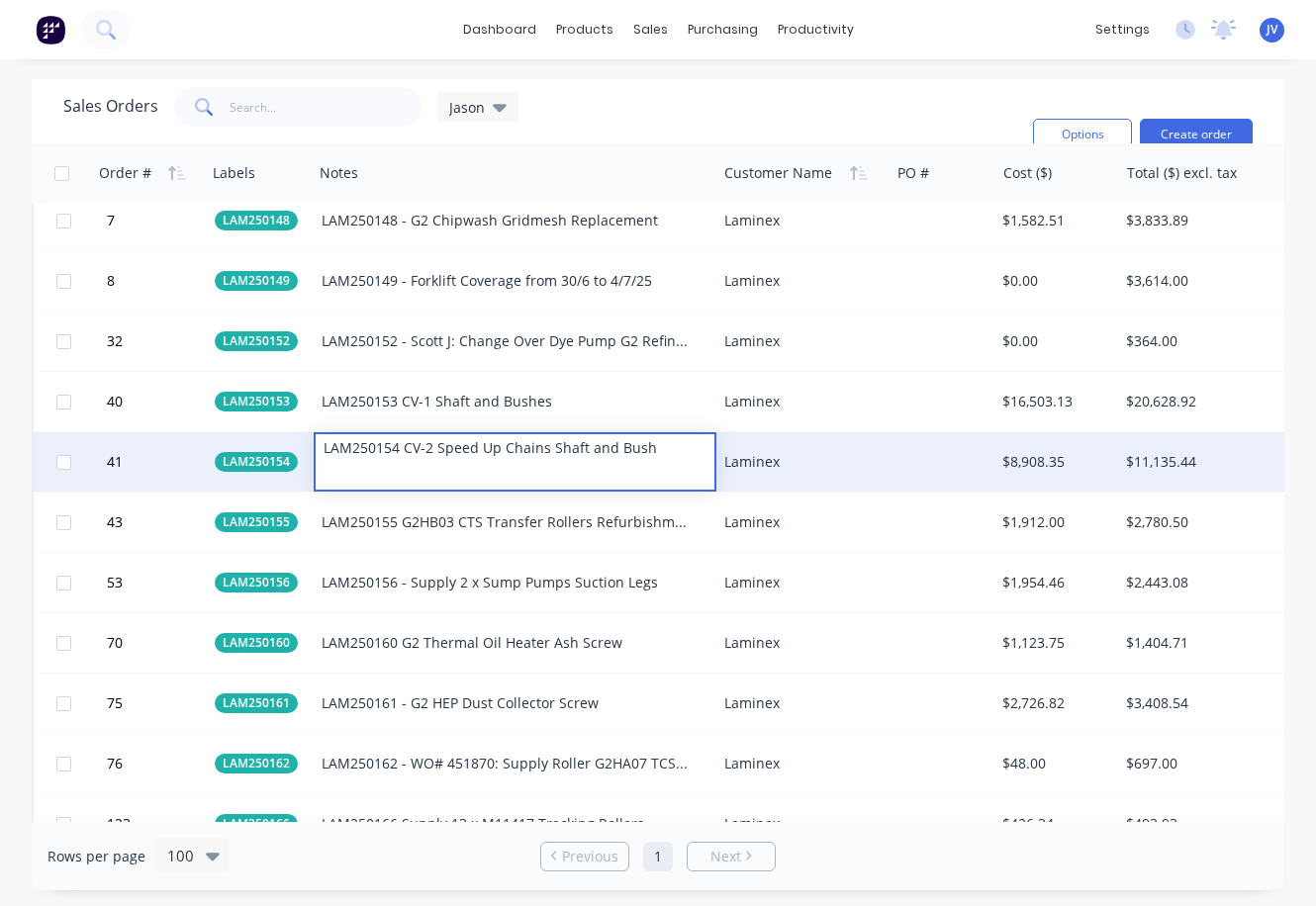 click on "Laminex" at bounding box center (799, 462) 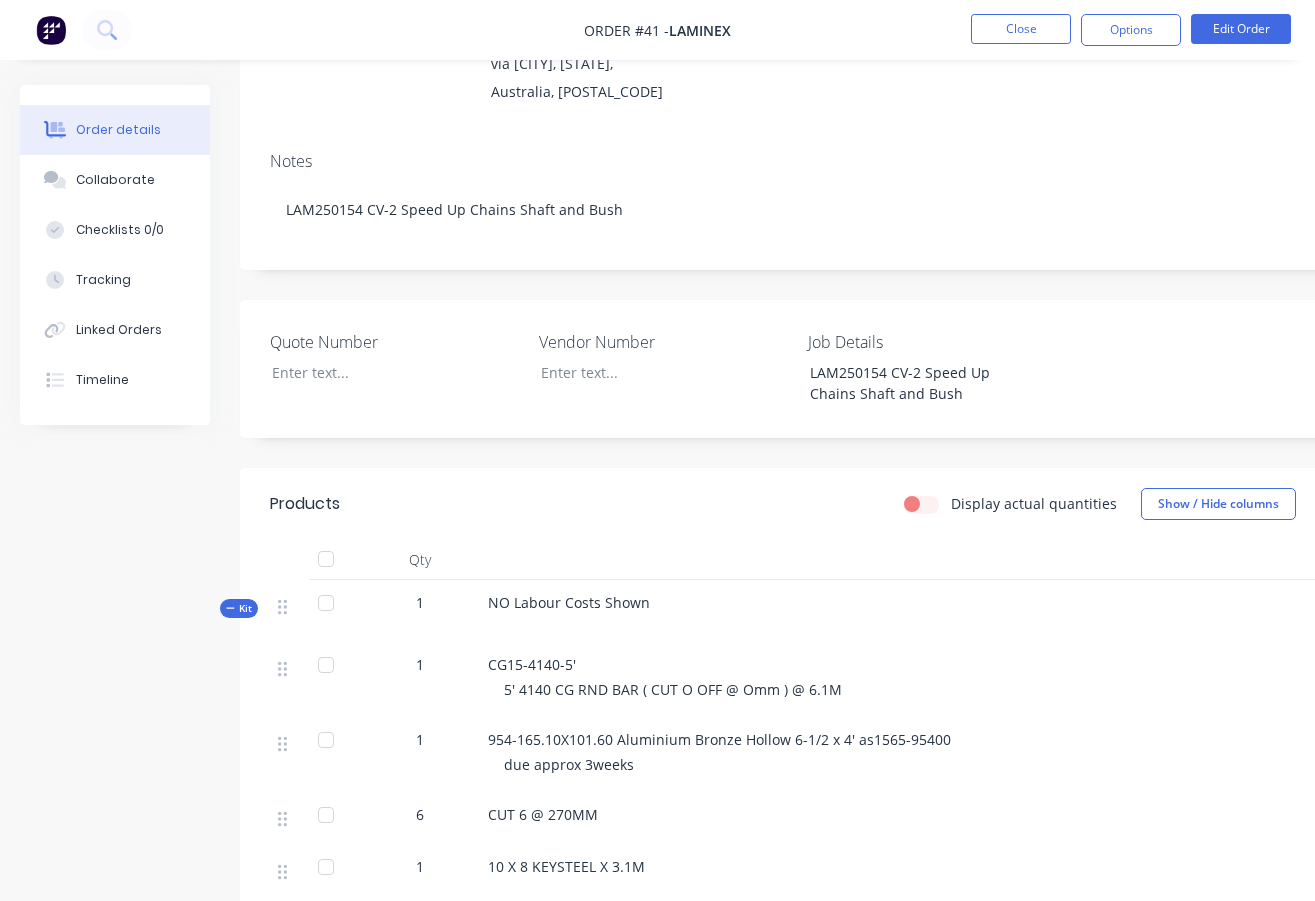 scroll, scrollTop: 400, scrollLeft: 0, axis: vertical 